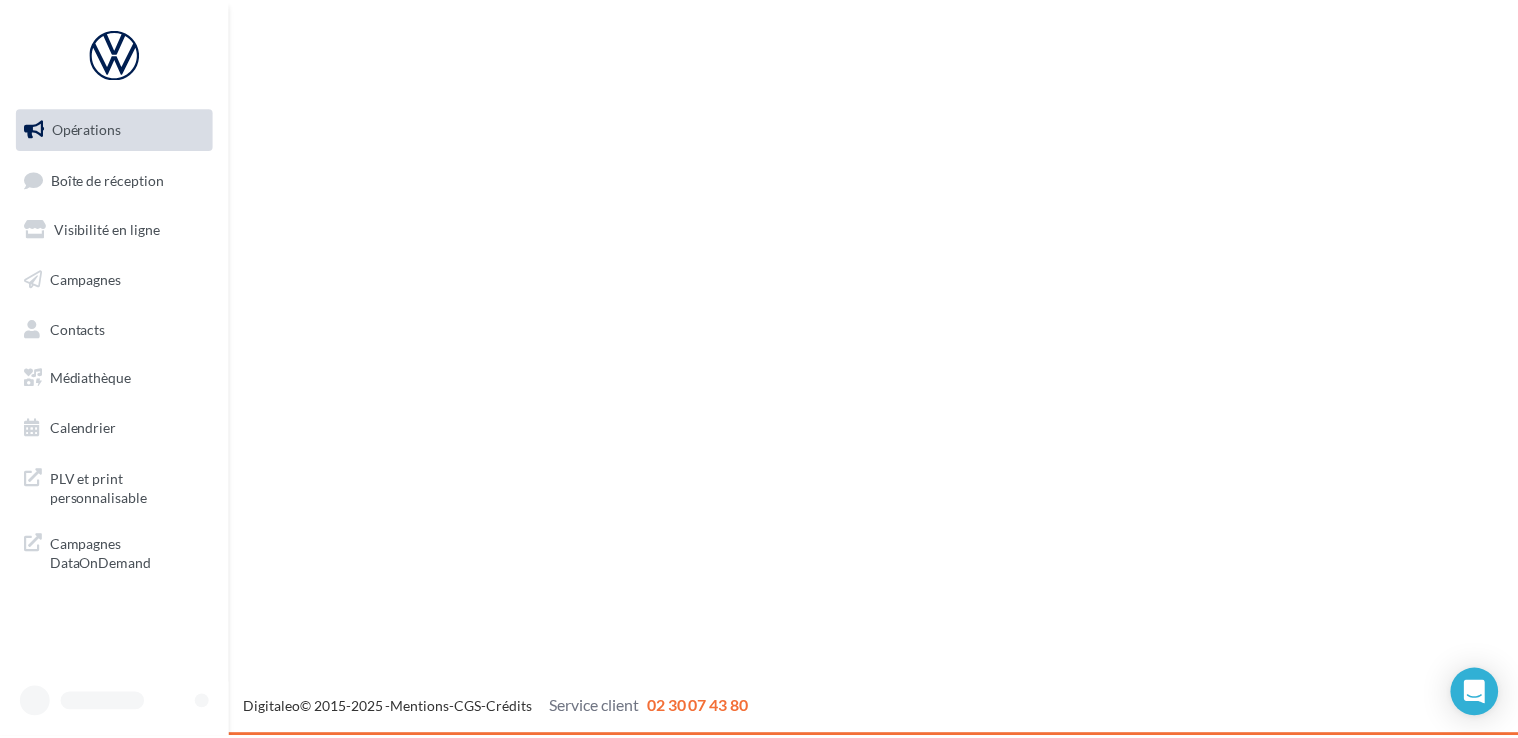 scroll, scrollTop: 0, scrollLeft: 0, axis: both 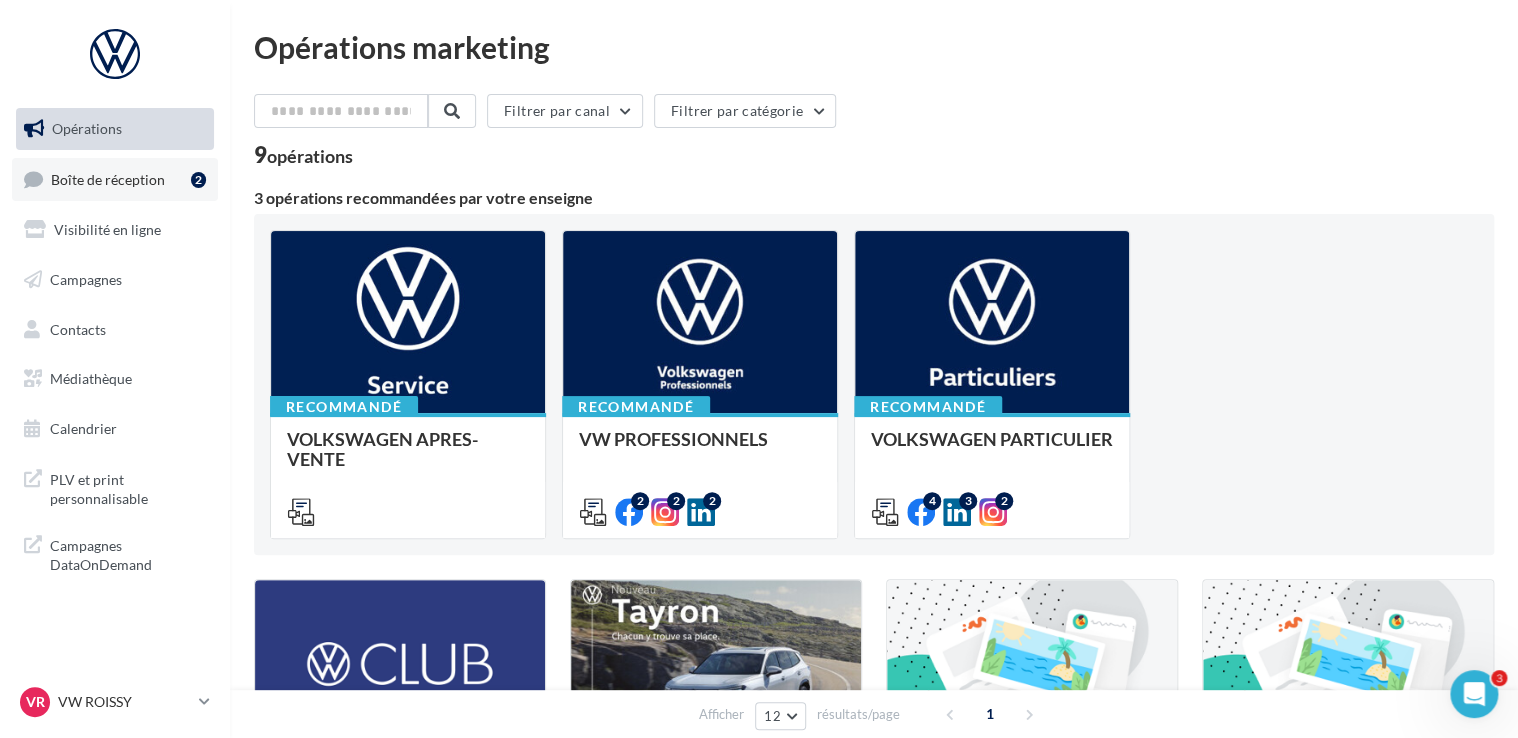 click on "Boîte de réception" at bounding box center [108, 178] 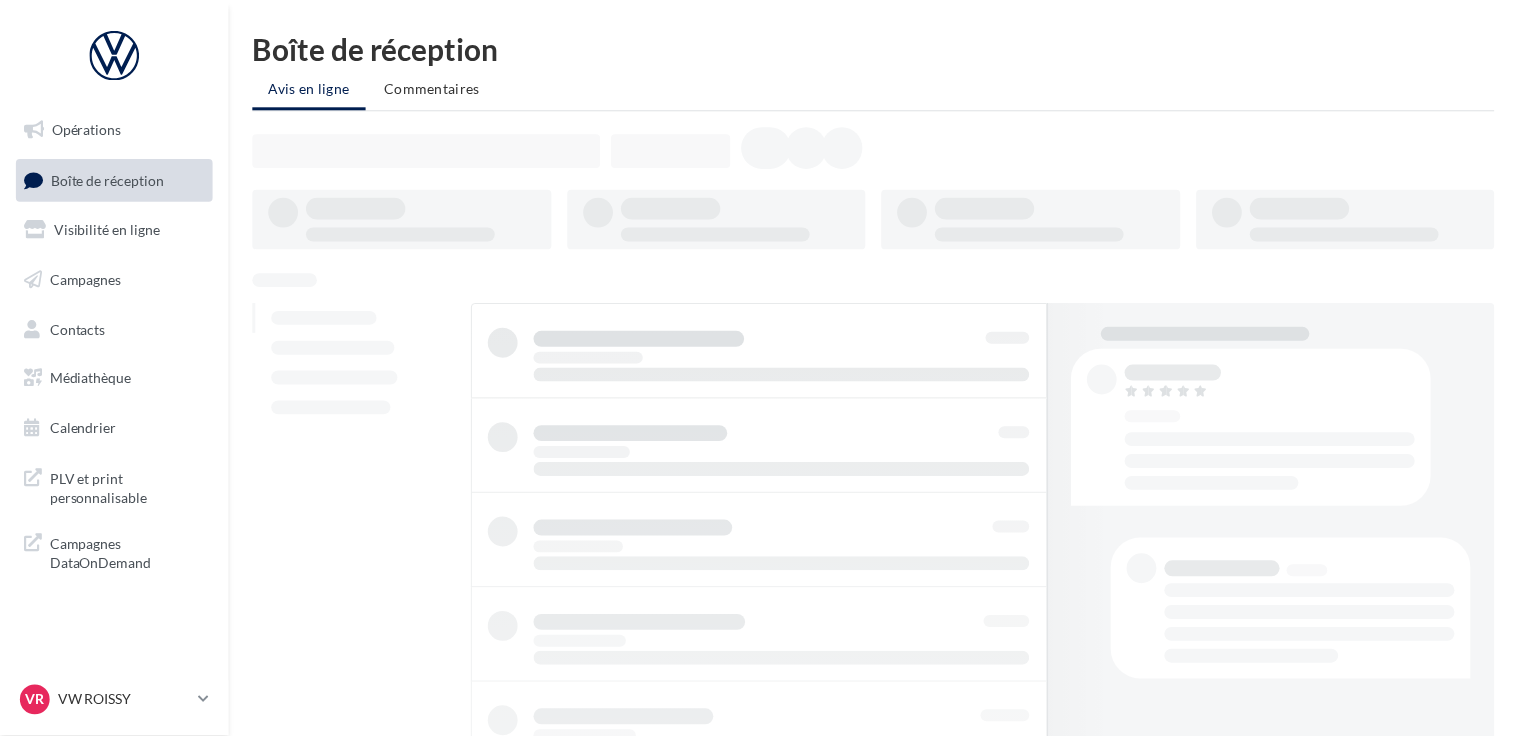 scroll, scrollTop: 0, scrollLeft: 0, axis: both 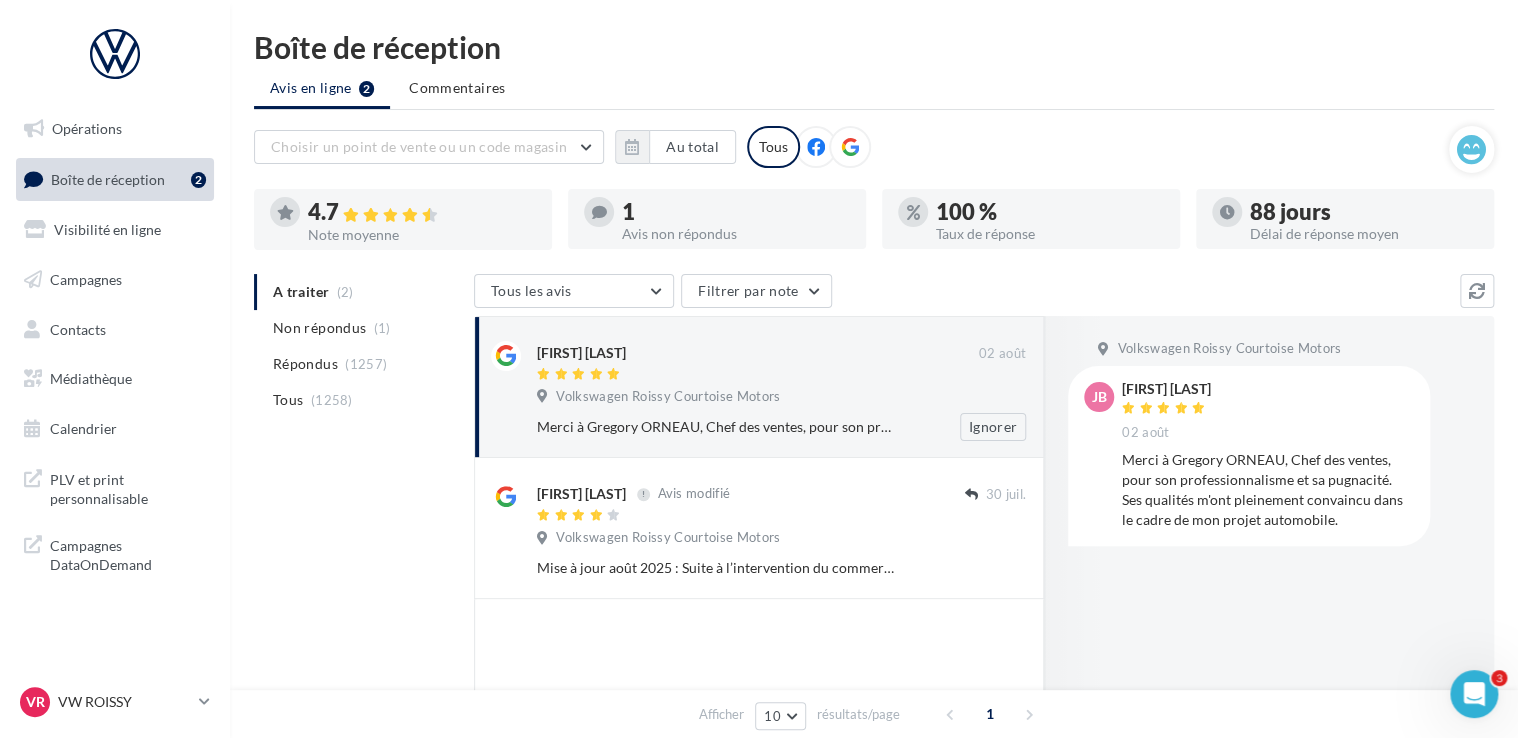 click on "Merci à Gregory ORNEAU, Chef des ventes, pour son professionnalisme et sa pugnacité.
Ses qualités m'ont pleinement convaincu dans le cadre de mon projet automobile." at bounding box center [716, 427] 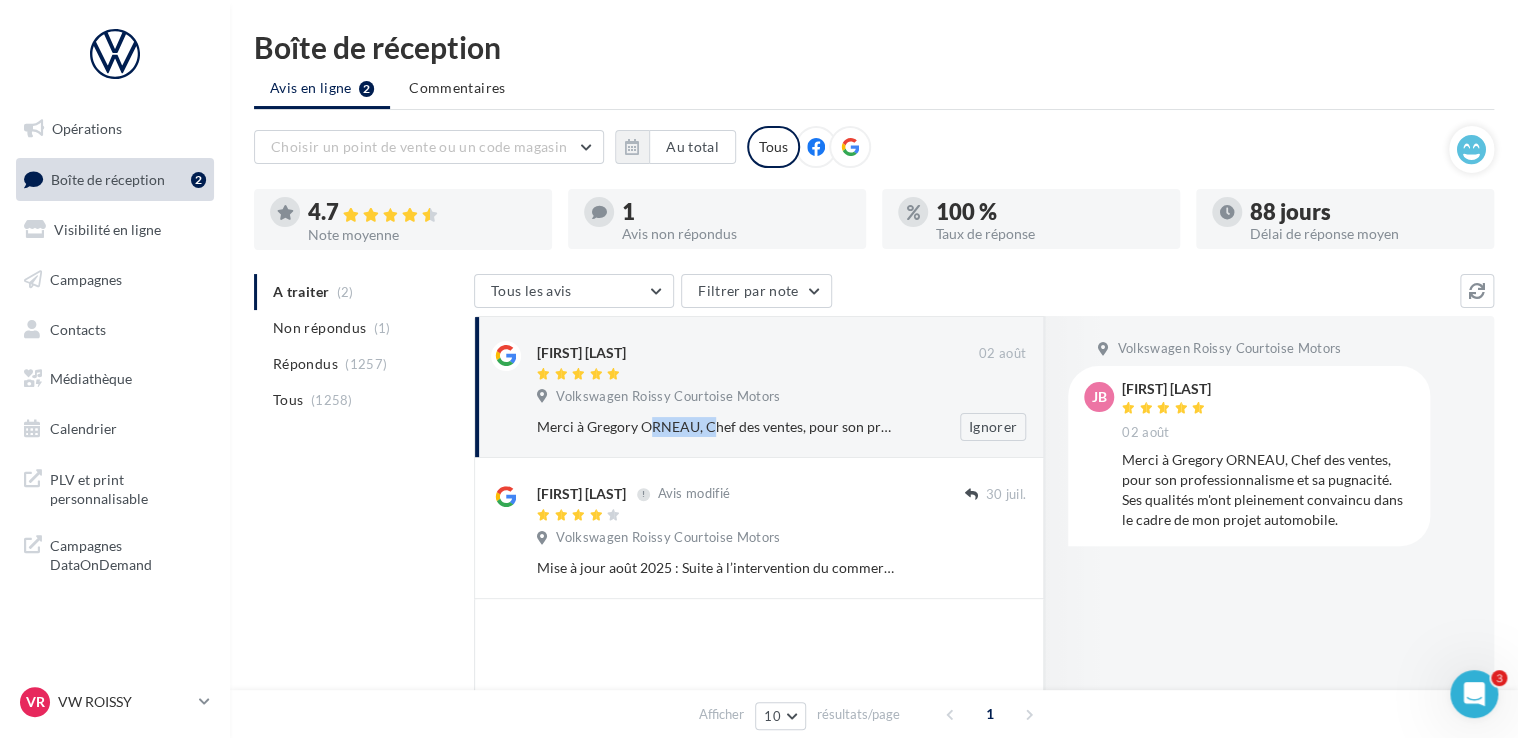 click on "Merci à Gregory ORNEAU, Chef des ventes, pour son professionnalisme et sa pugnacité.
Ses qualités m'ont pleinement convaincu dans le cadre de mon projet automobile." at bounding box center (716, 427) 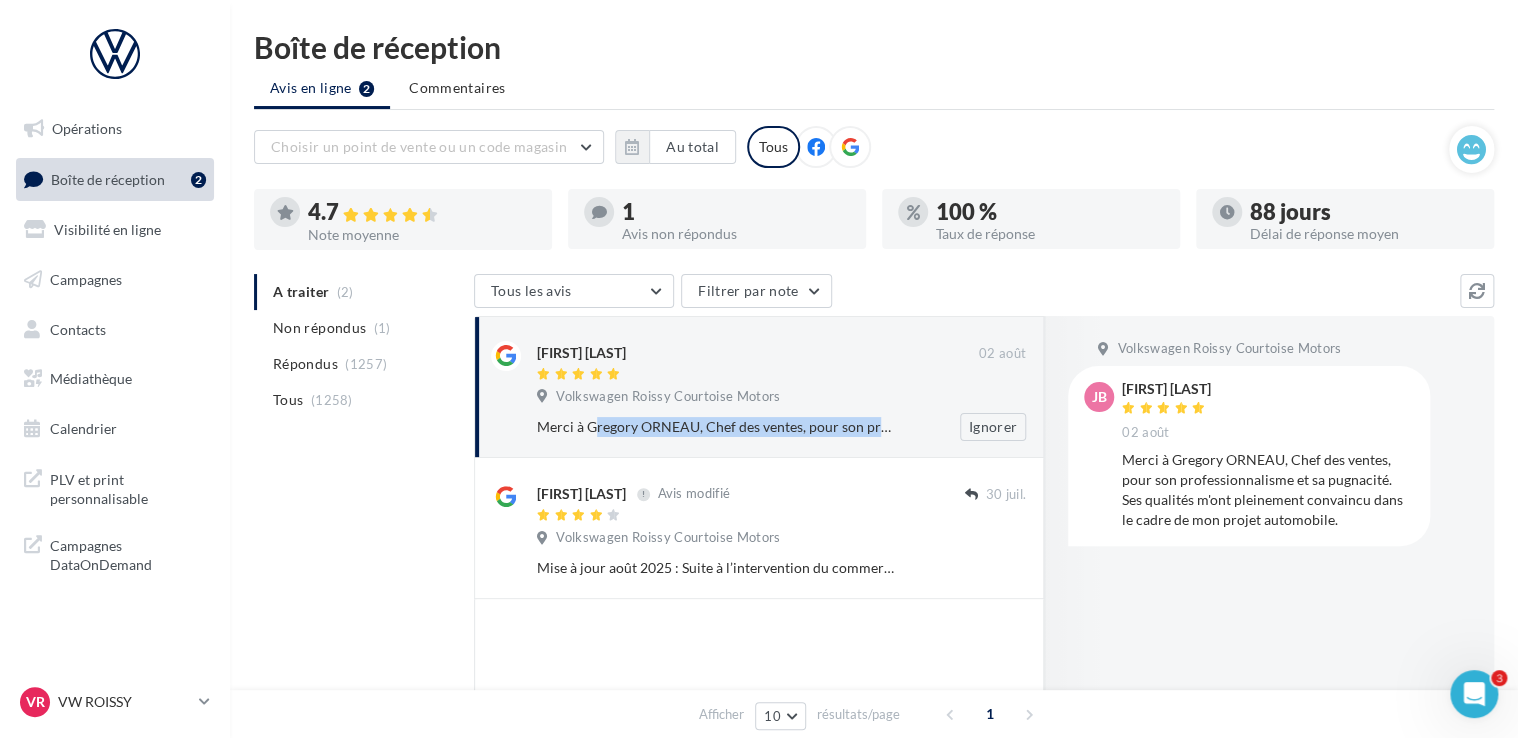 click on "Merci à Gregory ORNEAU, Chef des ventes, pour son professionnalisme et sa pugnacité.
Ses qualités m'ont pleinement convaincu dans le cadre de mon projet automobile." at bounding box center (716, 427) 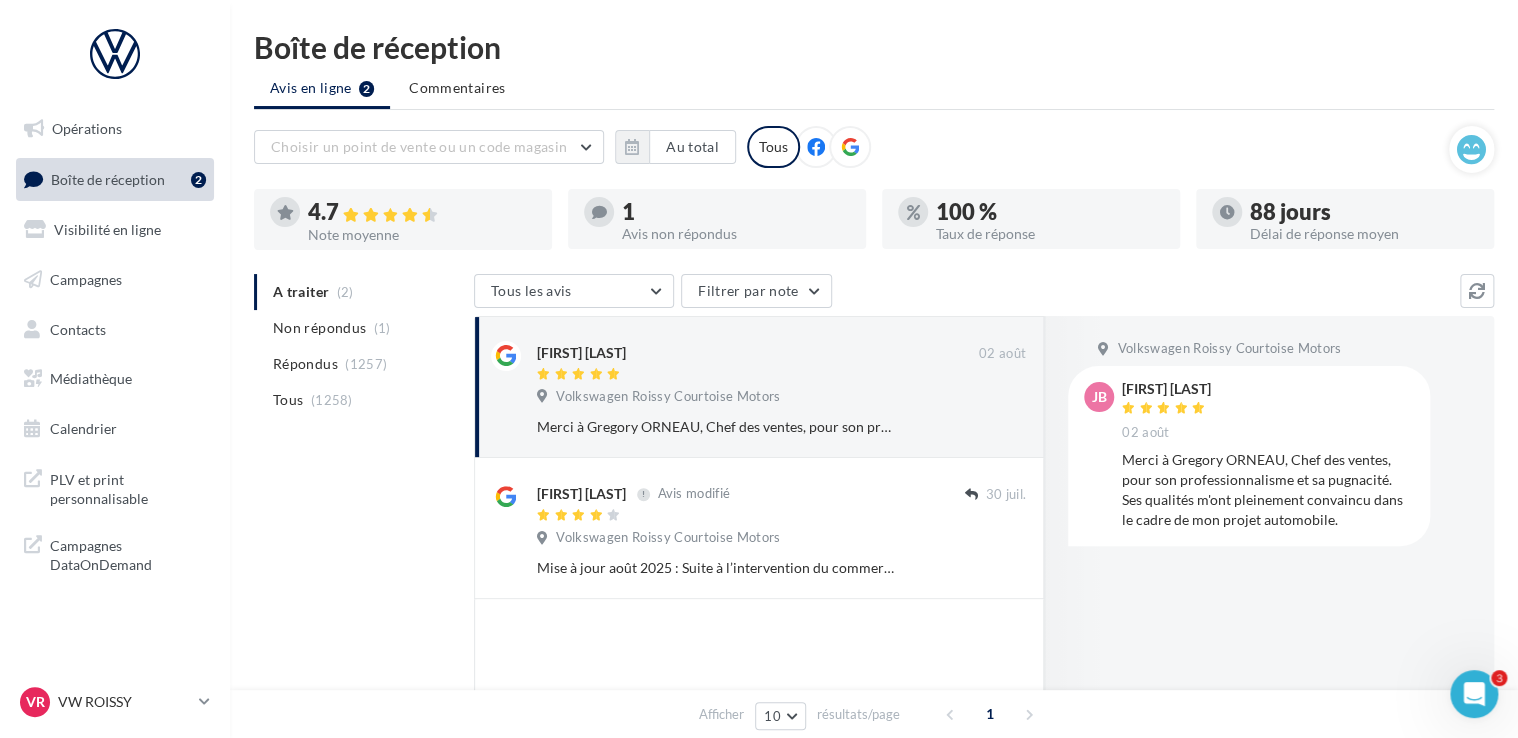 click on "Merci à Gregory ORNEAU, Chef des ventes, pour son professionnalisme et sa pugnacité.
Ses qualités m'ont pleinement convaincu dans le cadre de mon projet automobile." at bounding box center [1268, 490] 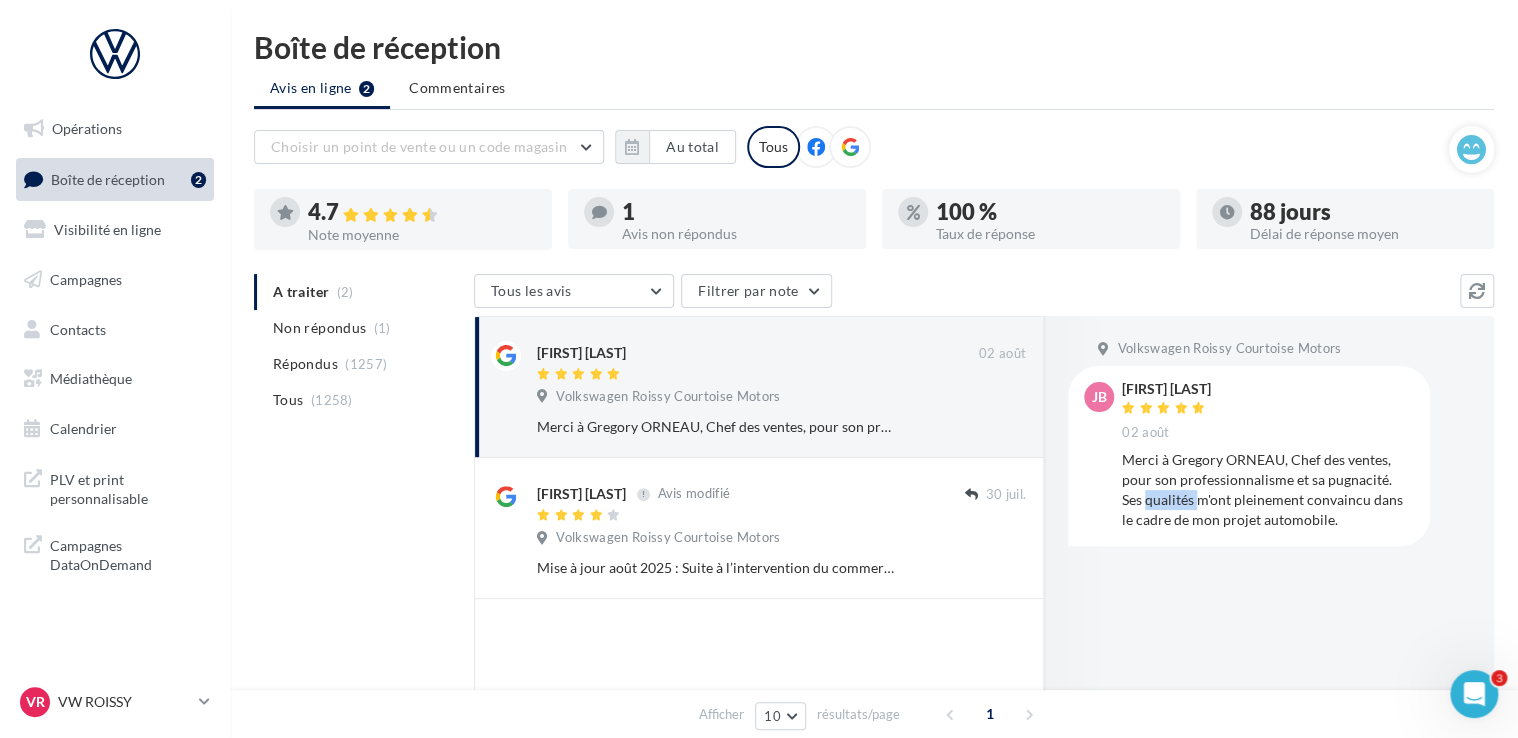 click on "Merci à Gregory ORNEAU, Chef des ventes, pour son professionnalisme et sa pugnacité.
Ses qualités m'ont pleinement convaincu dans le cadre de mon projet automobile." at bounding box center [1268, 490] 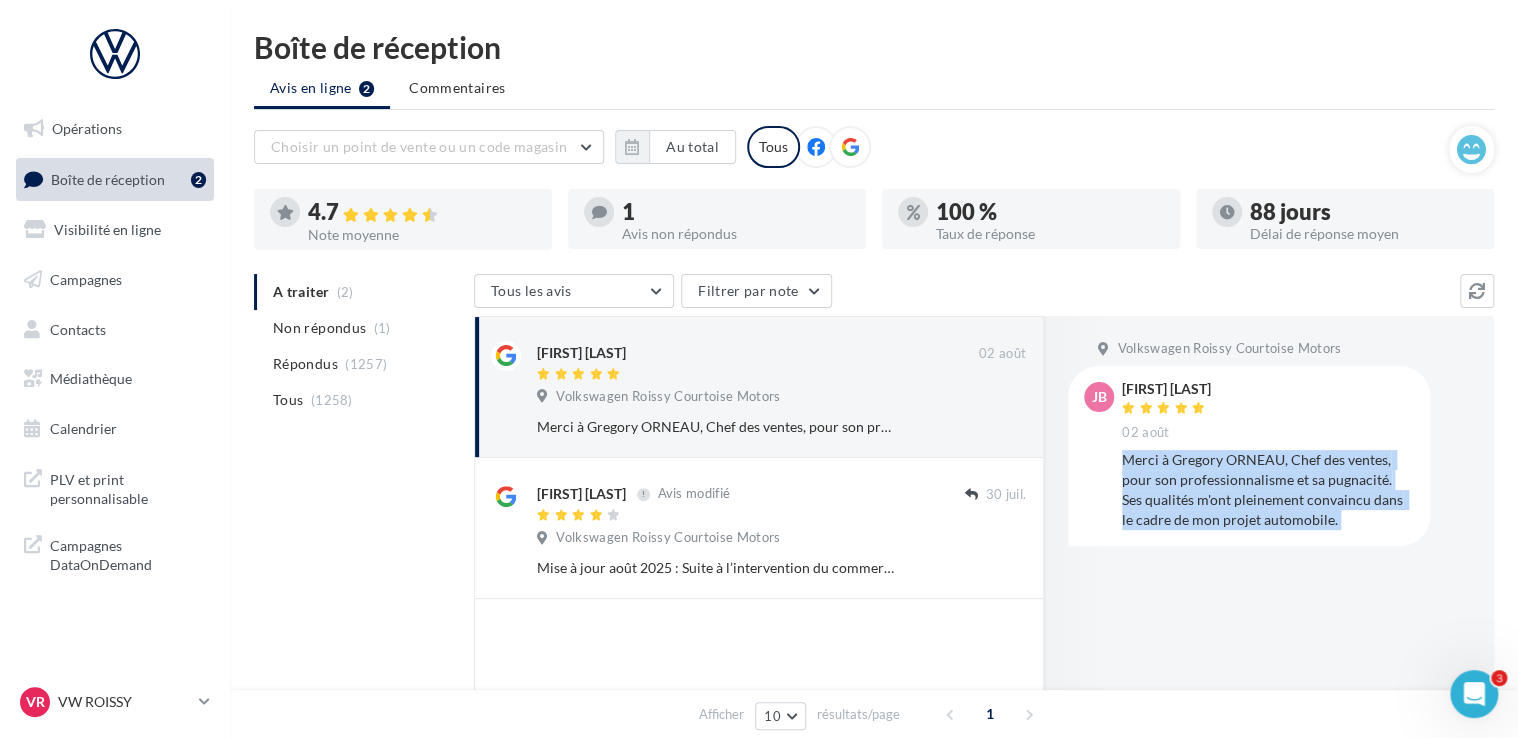 click on "Merci à Gregory ORNEAU, Chef des ventes, pour son professionnalisme et sa pugnacité.
Ses qualités m'ont pleinement convaincu dans le cadre de mon projet automobile." at bounding box center (1268, 490) 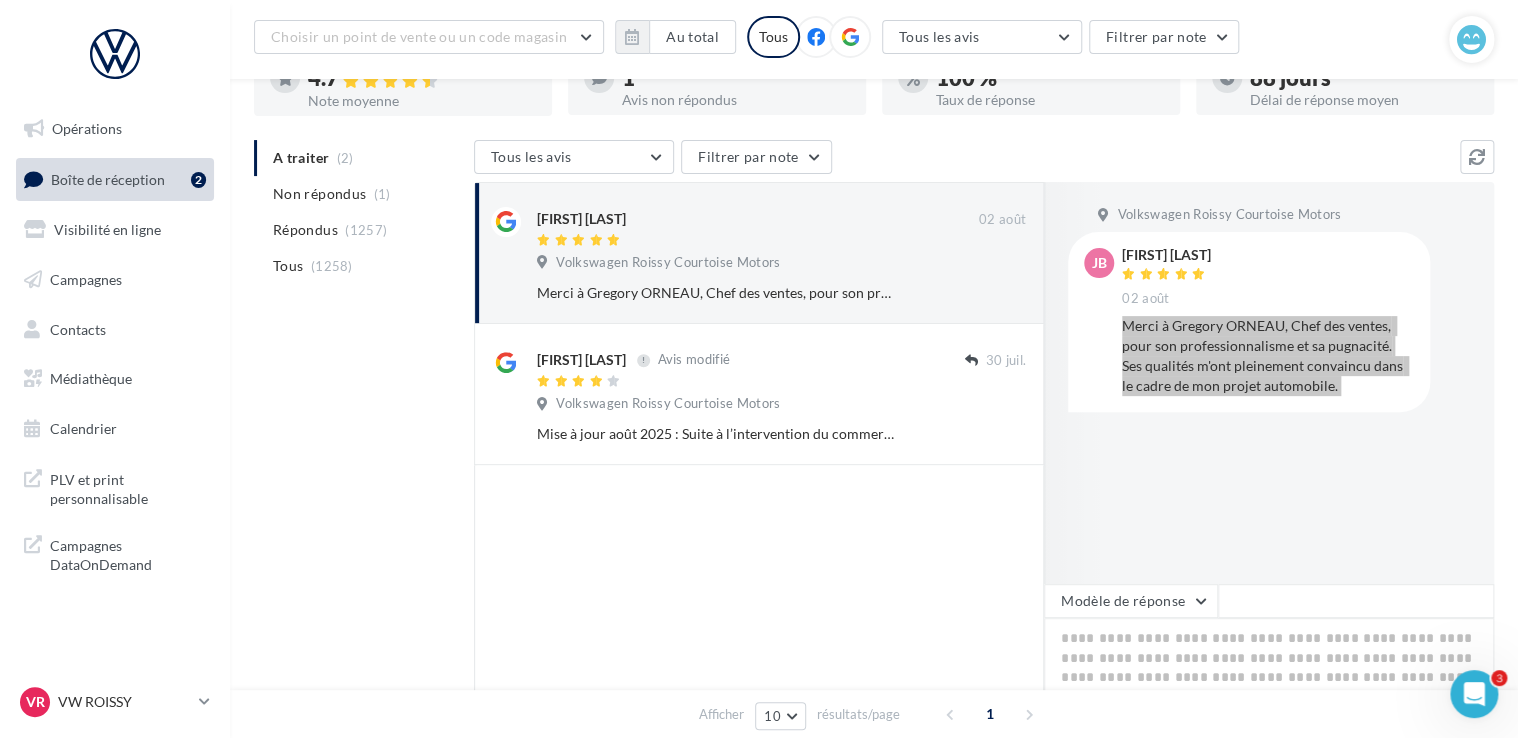 scroll, scrollTop: 348, scrollLeft: 0, axis: vertical 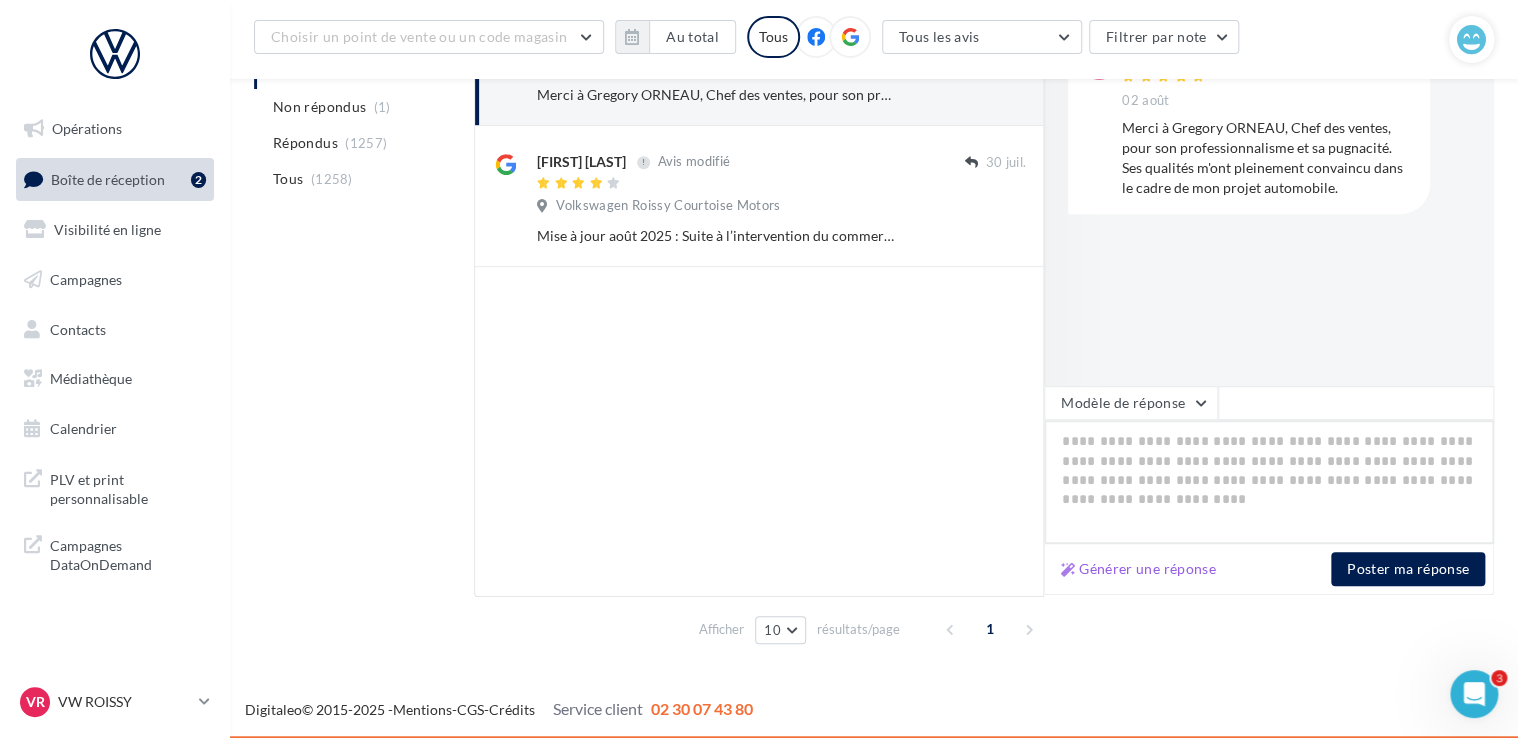 click at bounding box center [1269, 482] 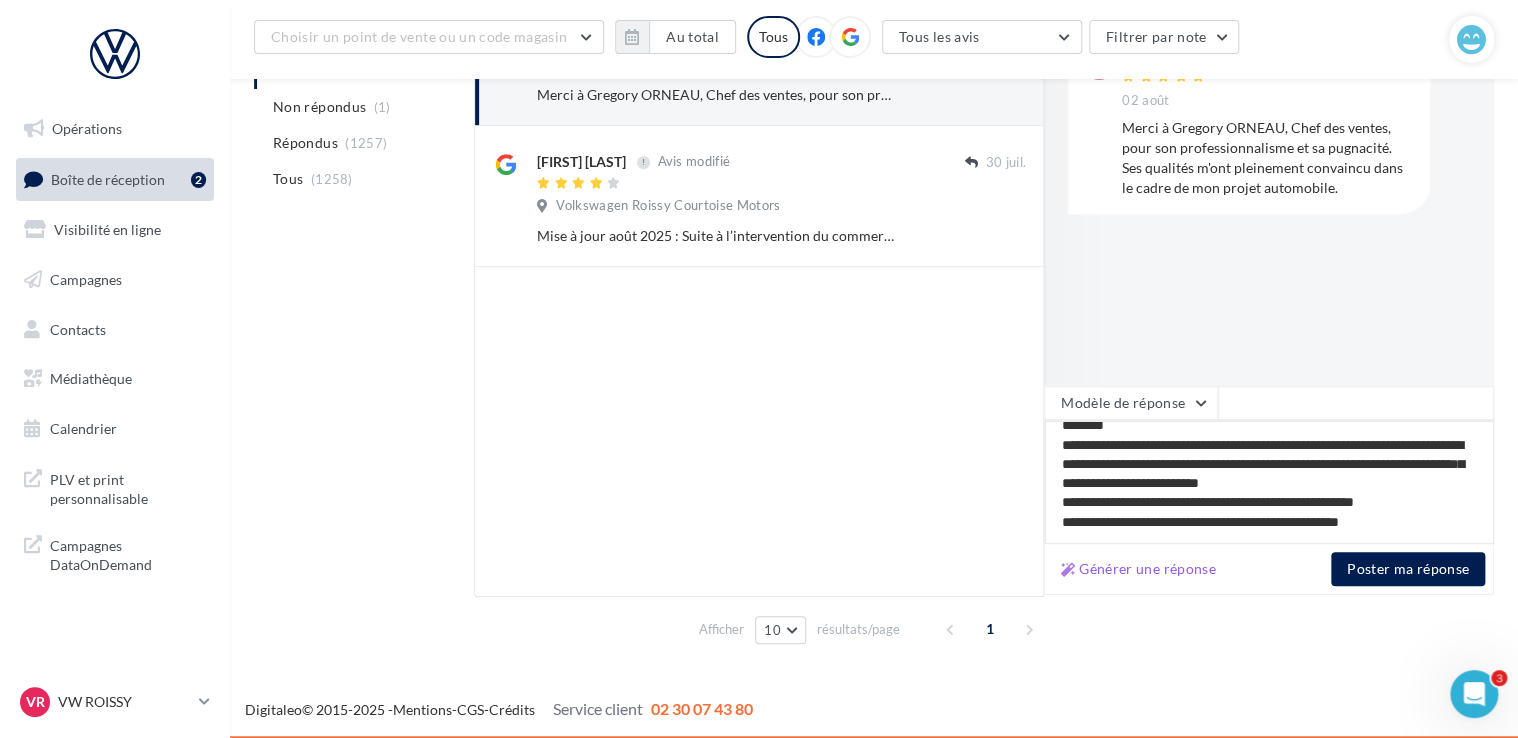 scroll, scrollTop: 0, scrollLeft: 0, axis: both 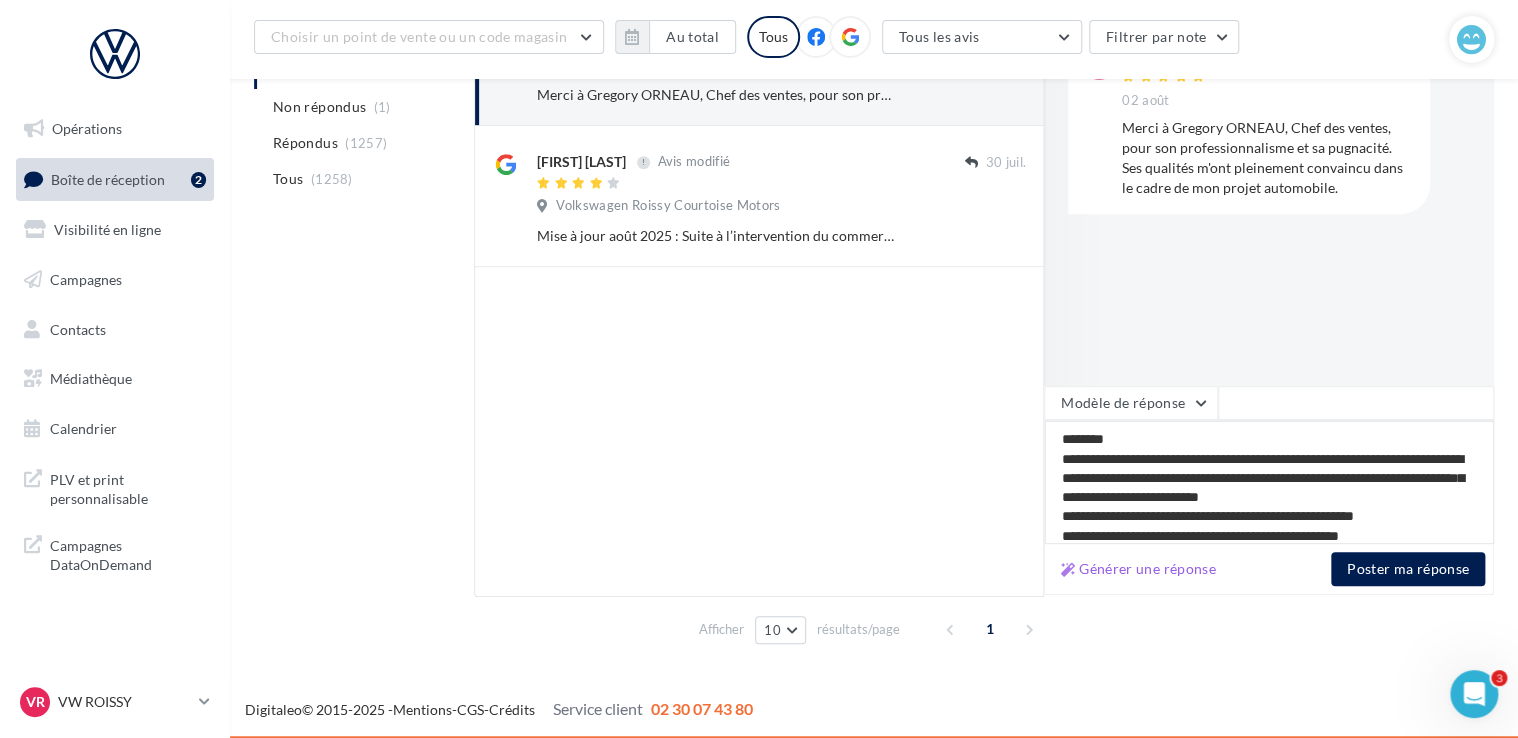 click on "**********" at bounding box center (1269, 482) 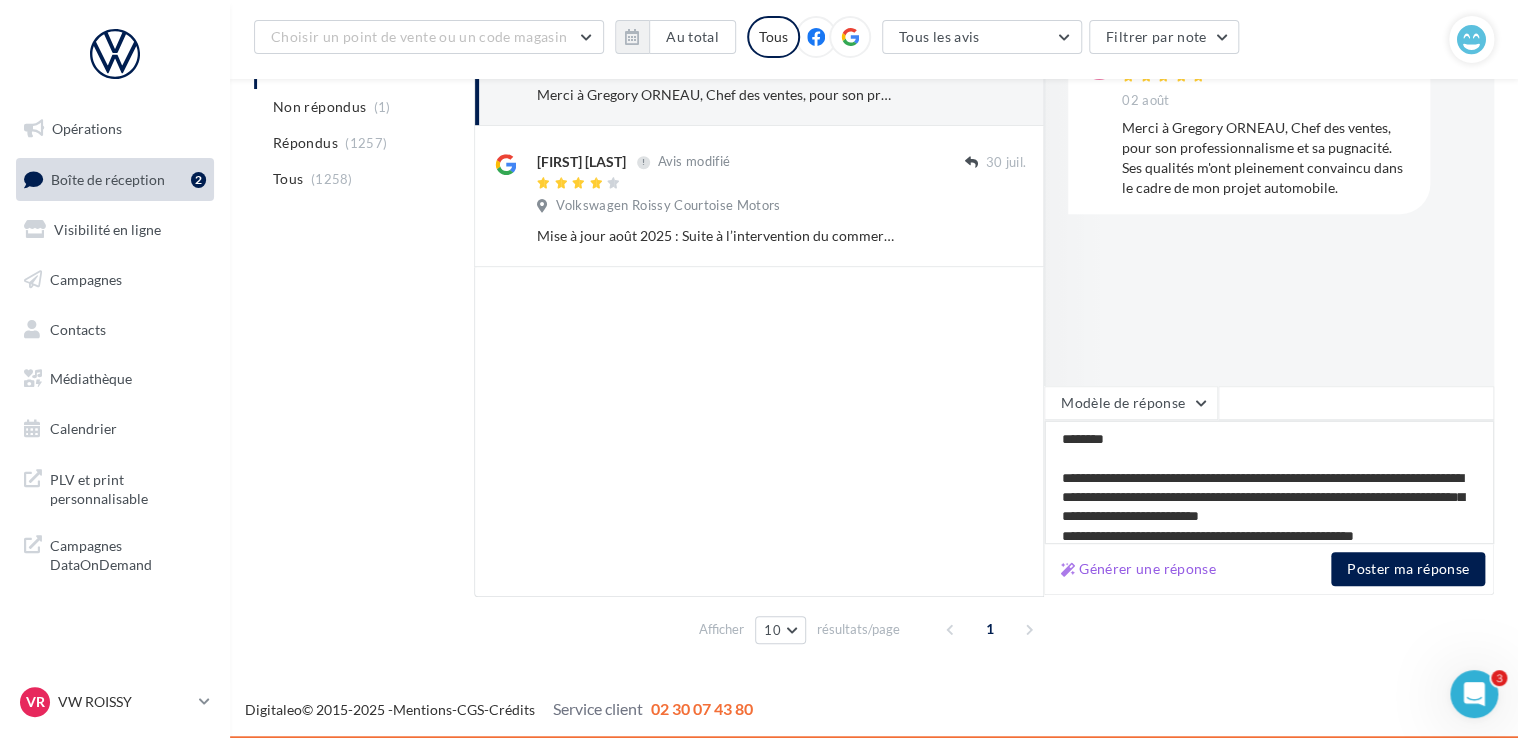 scroll, scrollTop: 68, scrollLeft: 0, axis: vertical 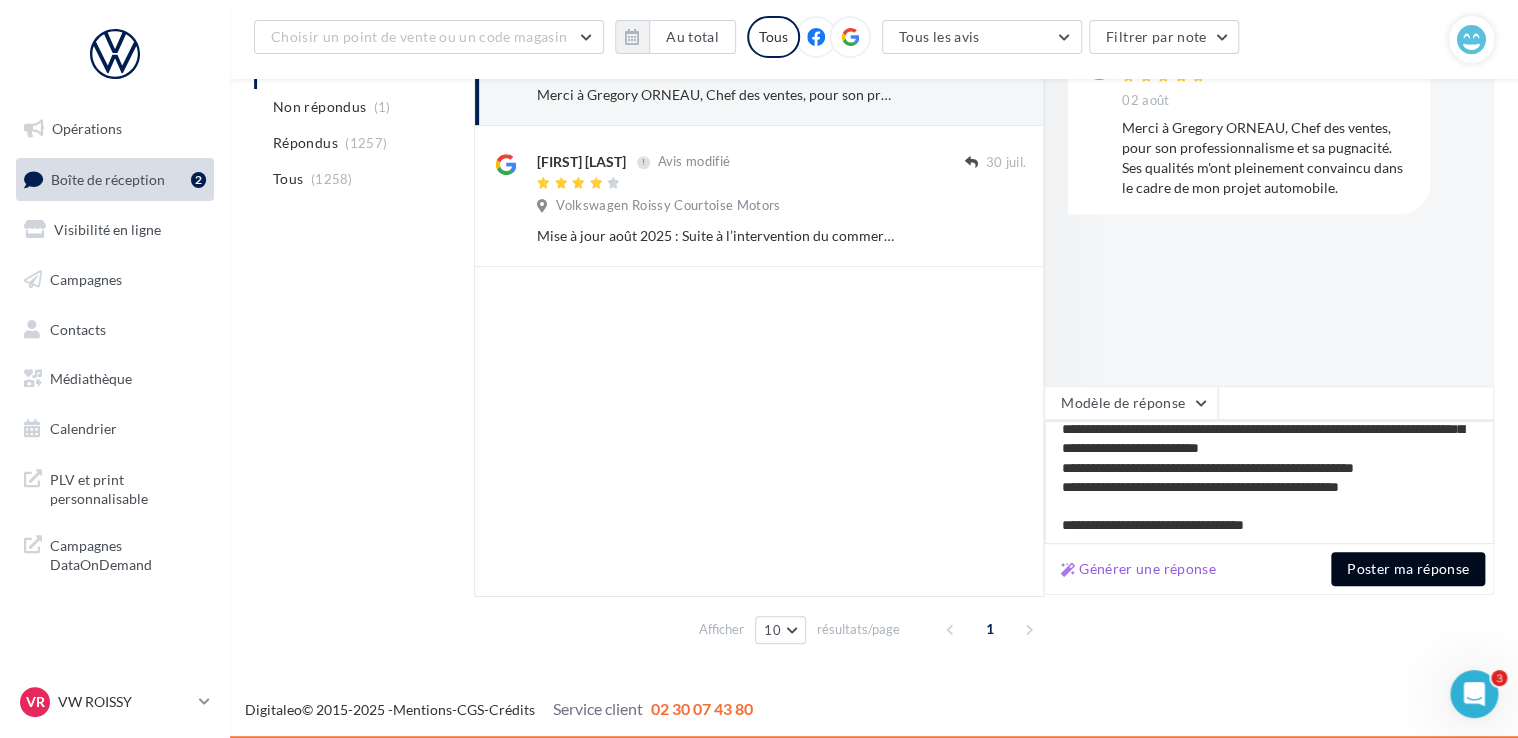type on "**********" 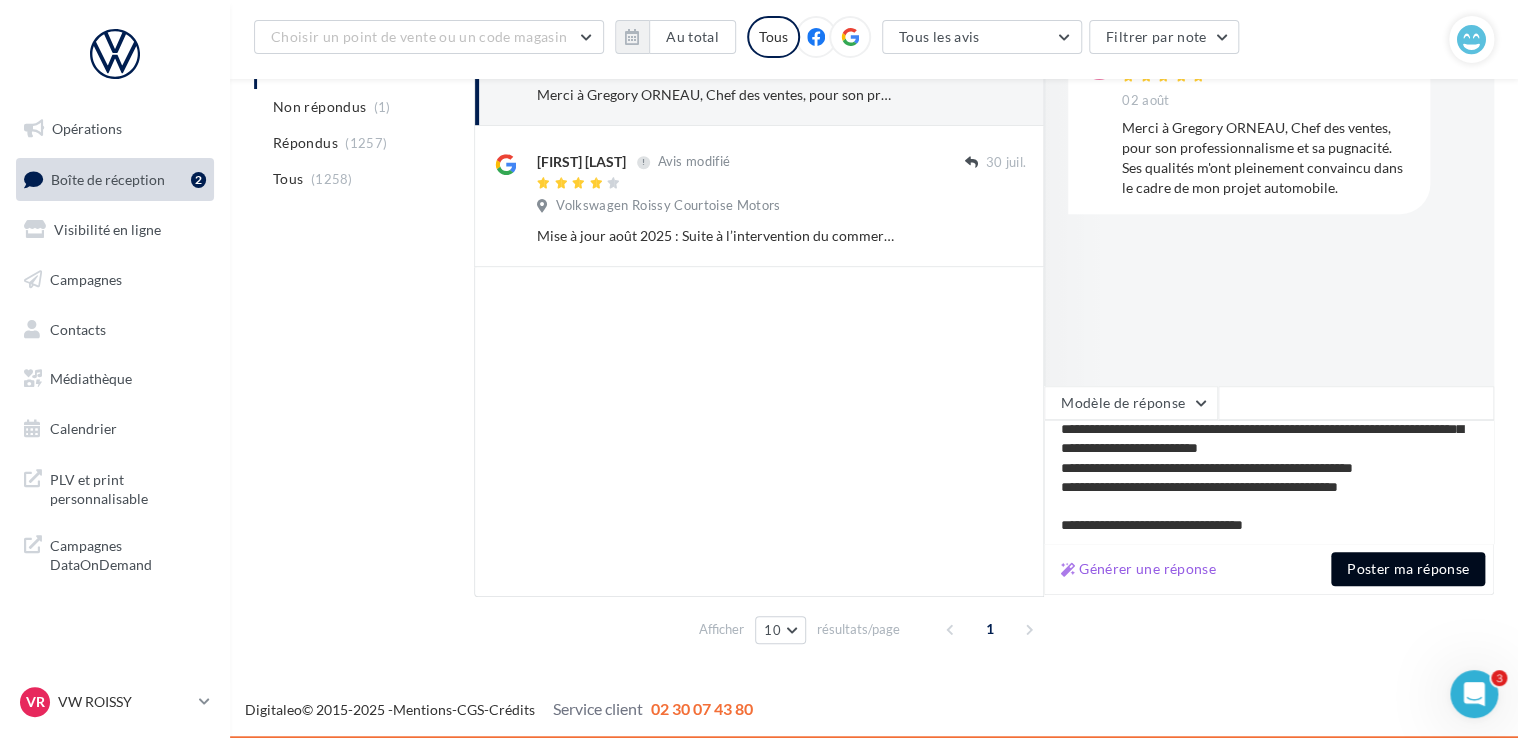 click on "Poster ma réponse" at bounding box center (1408, 569) 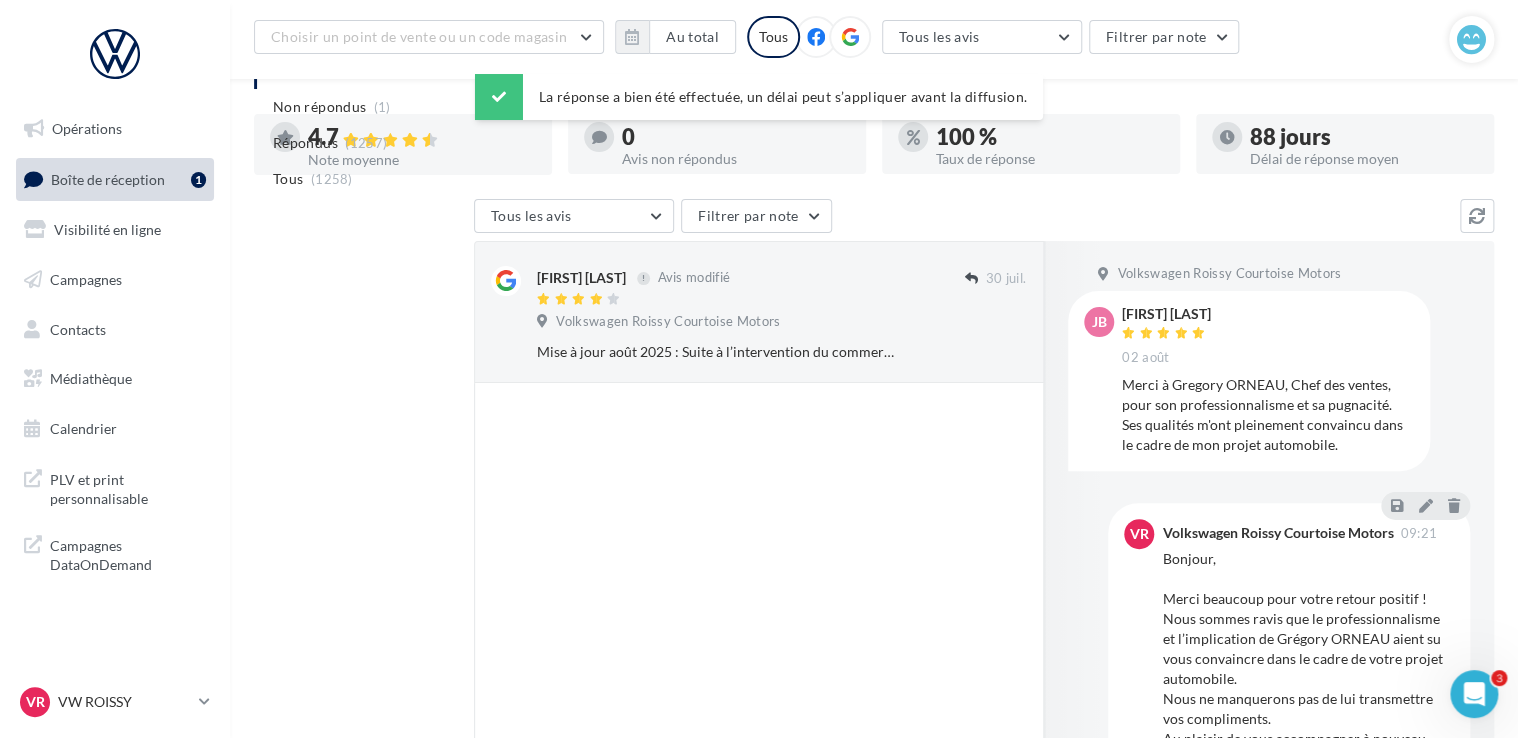scroll, scrollTop: 47, scrollLeft: 0, axis: vertical 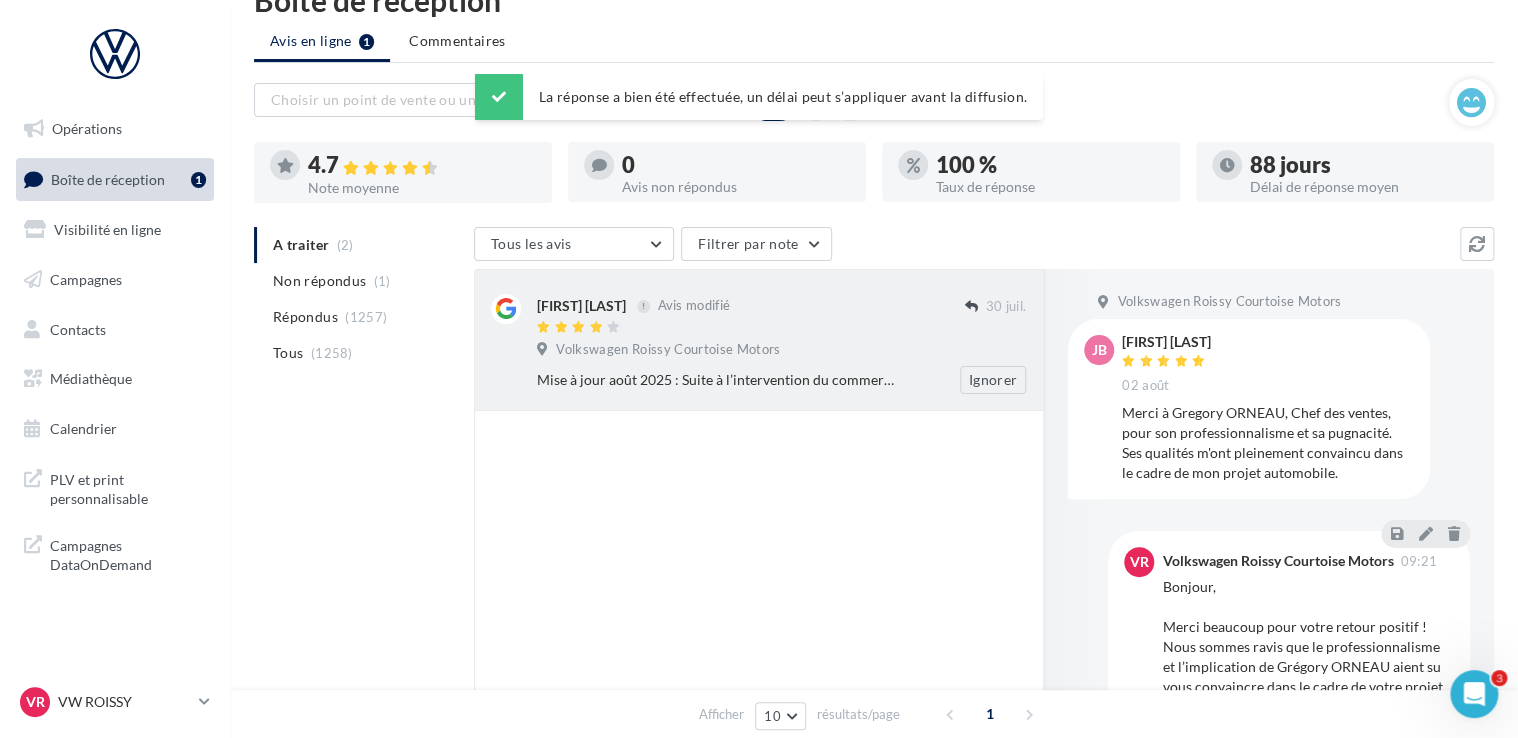 click on "[FIRST] [LAST]
Avis modifié
30 juil.
Volkswagen Roissy Courtoise Motors
Mise à jour août 2025 : Suite à l’intervention du commercial après-vente, l’erreur a été reconnue et le remboursement a bien été effectué. Merci à lui d’avoir pris le dossier en main et permis de débloquer la situation.
J’ai effectué ma révision chez Volkswagen en janvier. Un surplus m’a été facturé par erreur, et on m’a assuré qu’un remboursement par chèque serait effectué rapidement. Nous sommes fin juillet, et malgré trois relances téléphoniques de ma part, je n’ai toujours rien reçu.
Ce manque de réactivité et de sérieux dans le suivi client est très décevant pour une enseigne de cette envergure. J’espère qu’un responsable prendra enfin cette situation en main.
Ignorer" at bounding box center (759, 340) 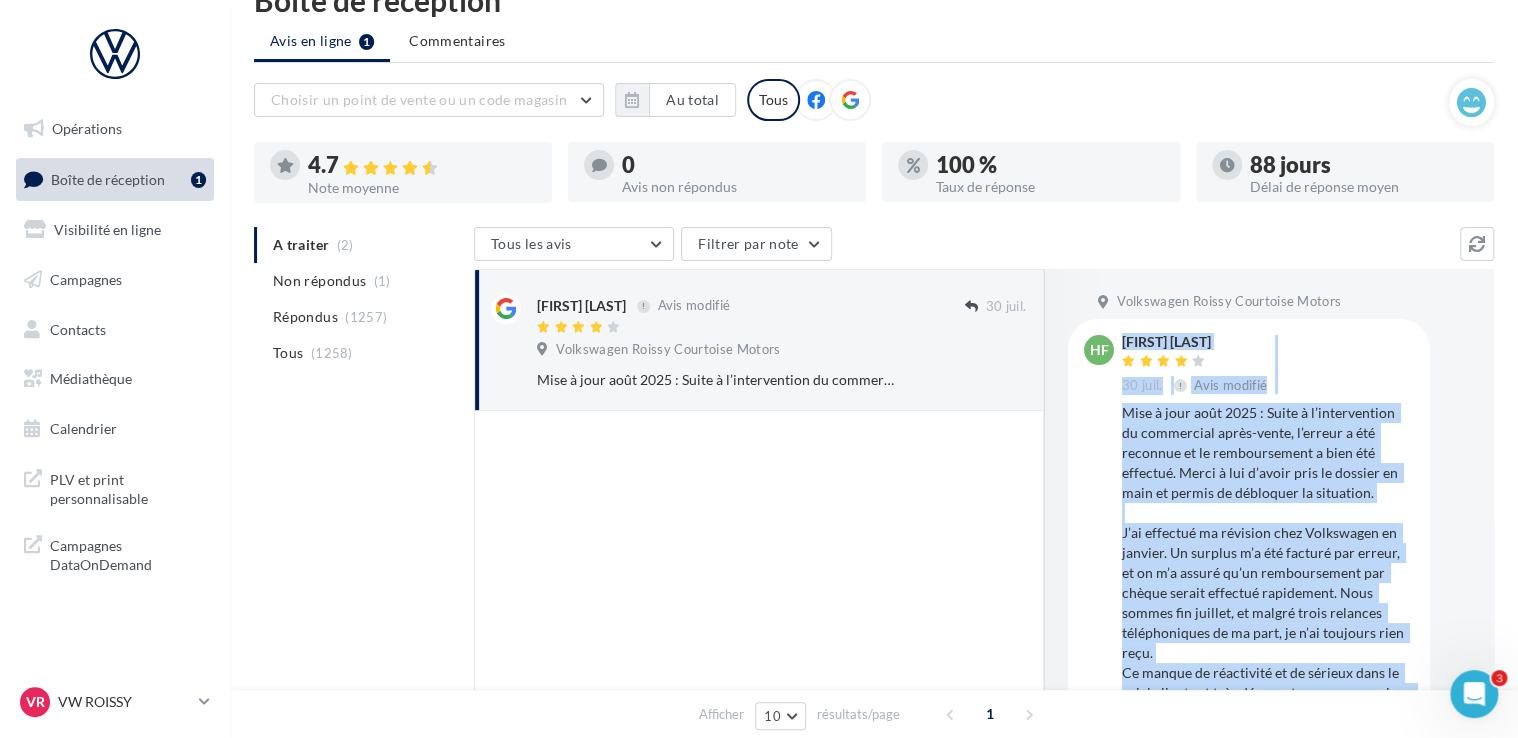 drag, startPoint x: 1116, startPoint y: 411, endPoint x: 1438, endPoint y: 653, distance: 402.8002 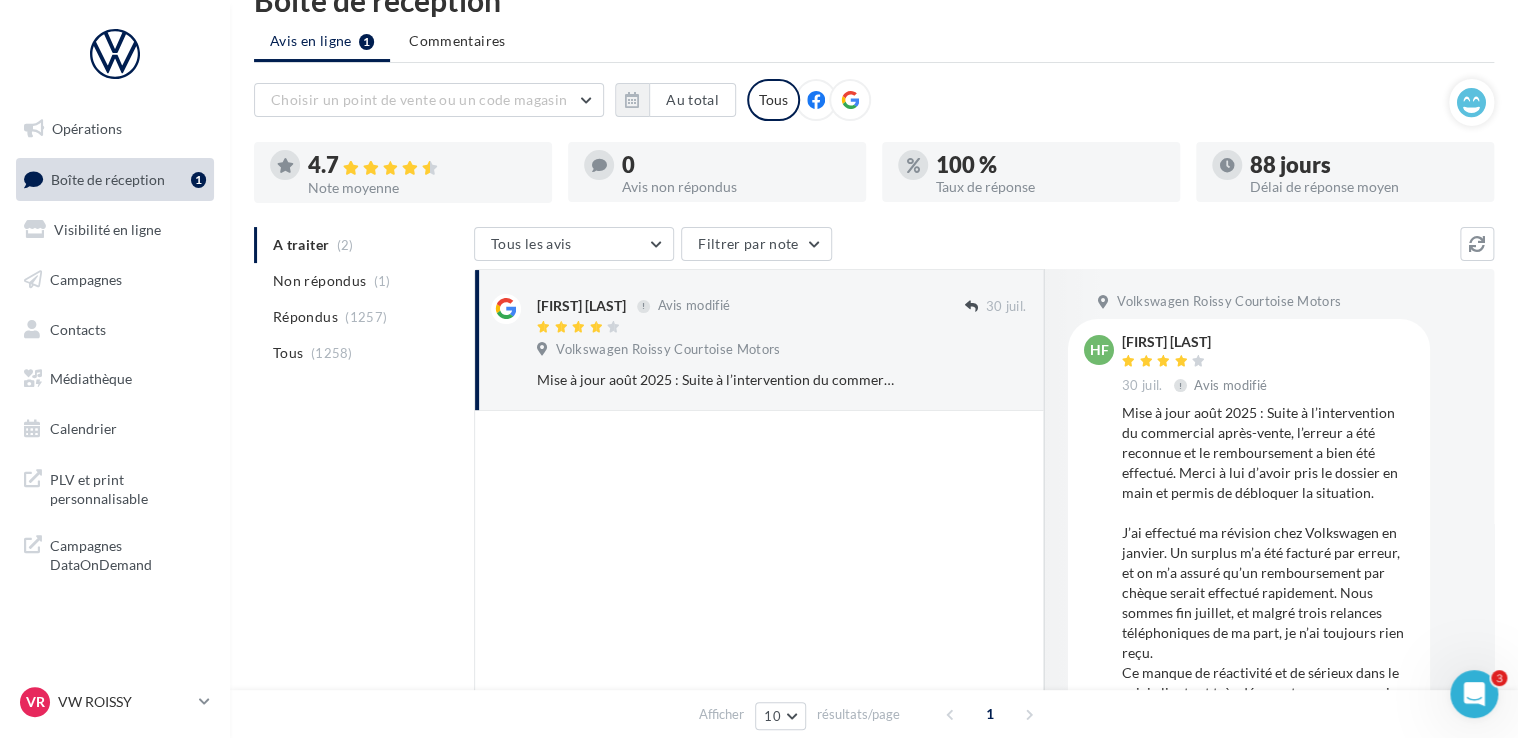 drag, startPoint x: 1438, startPoint y: 653, endPoint x: 1425, endPoint y: 639, distance: 19.104973 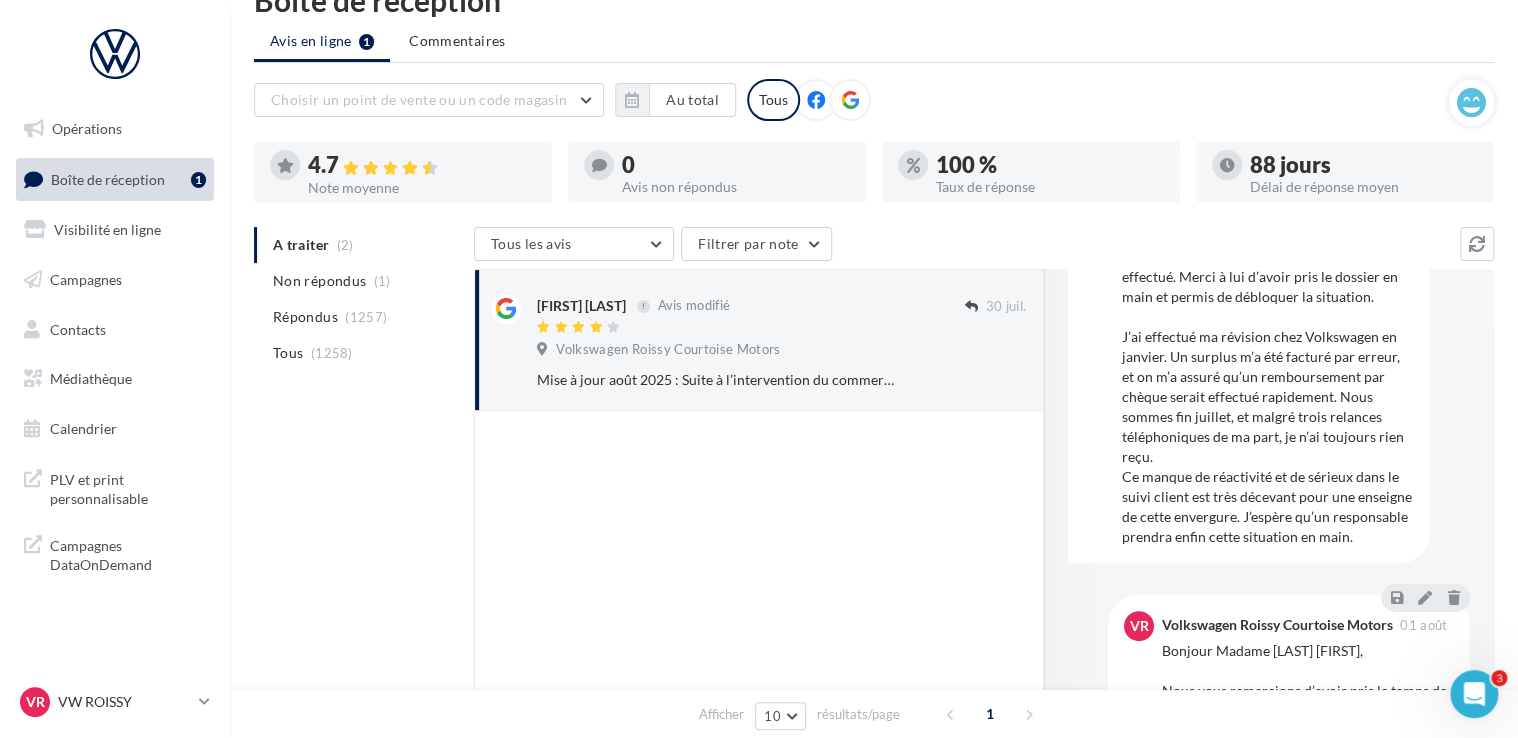 scroll, scrollTop: 361, scrollLeft: 0, axis: vertical 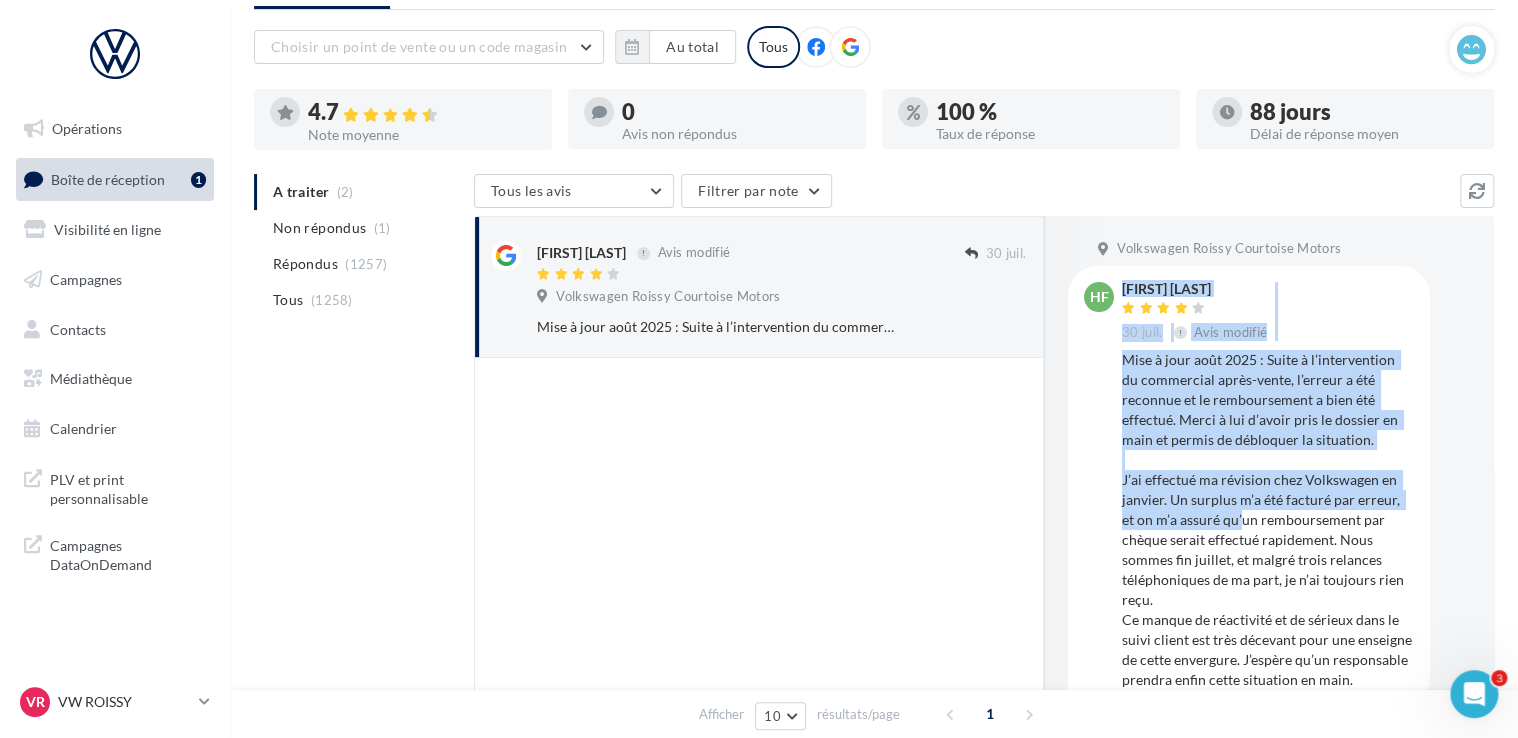 drag, startPoint x: 1112, startPoint y: 362, endPoint x: 1239, endPoint y: 526, distance: 207.42468 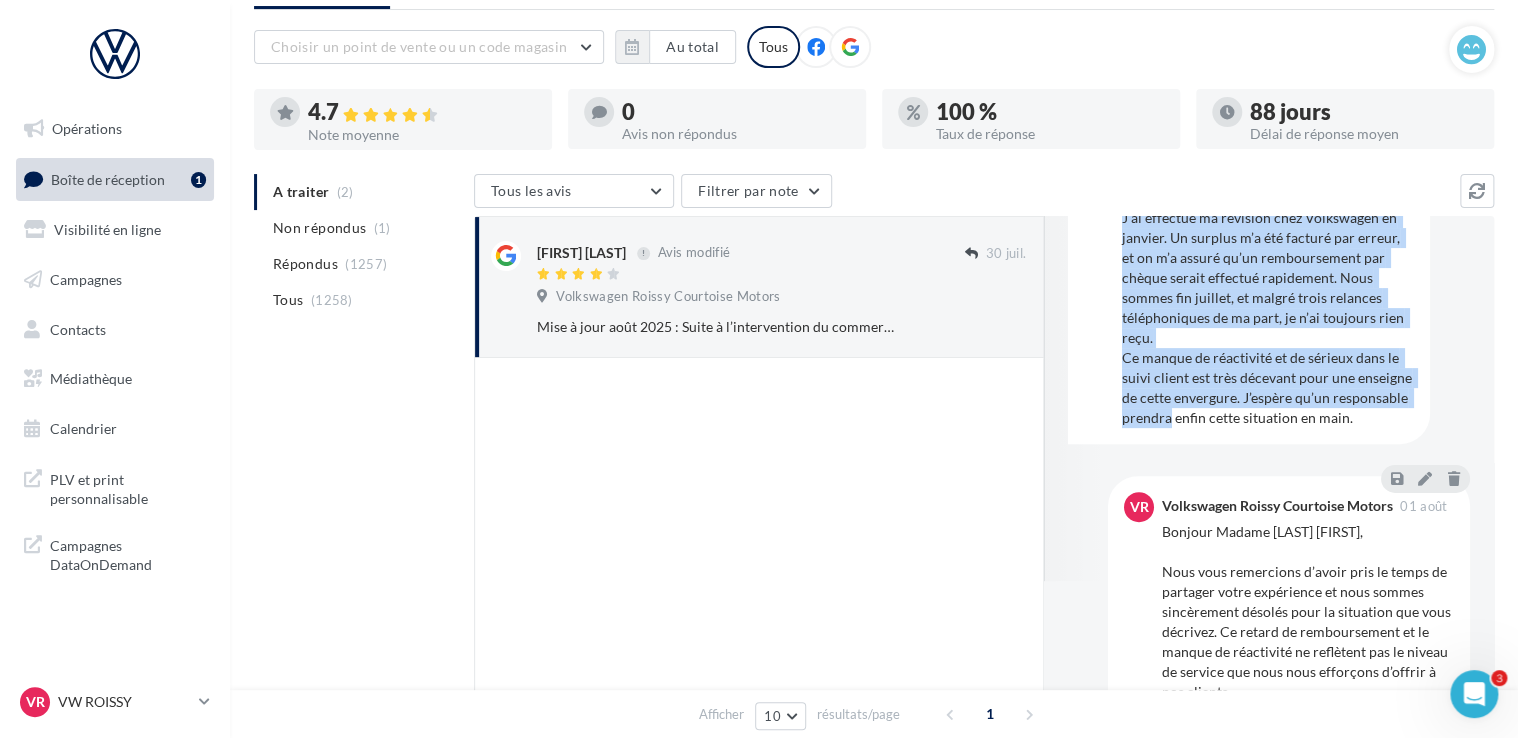 scroll, scrollTop: 261, scrollLeft: 0, axis: vertical 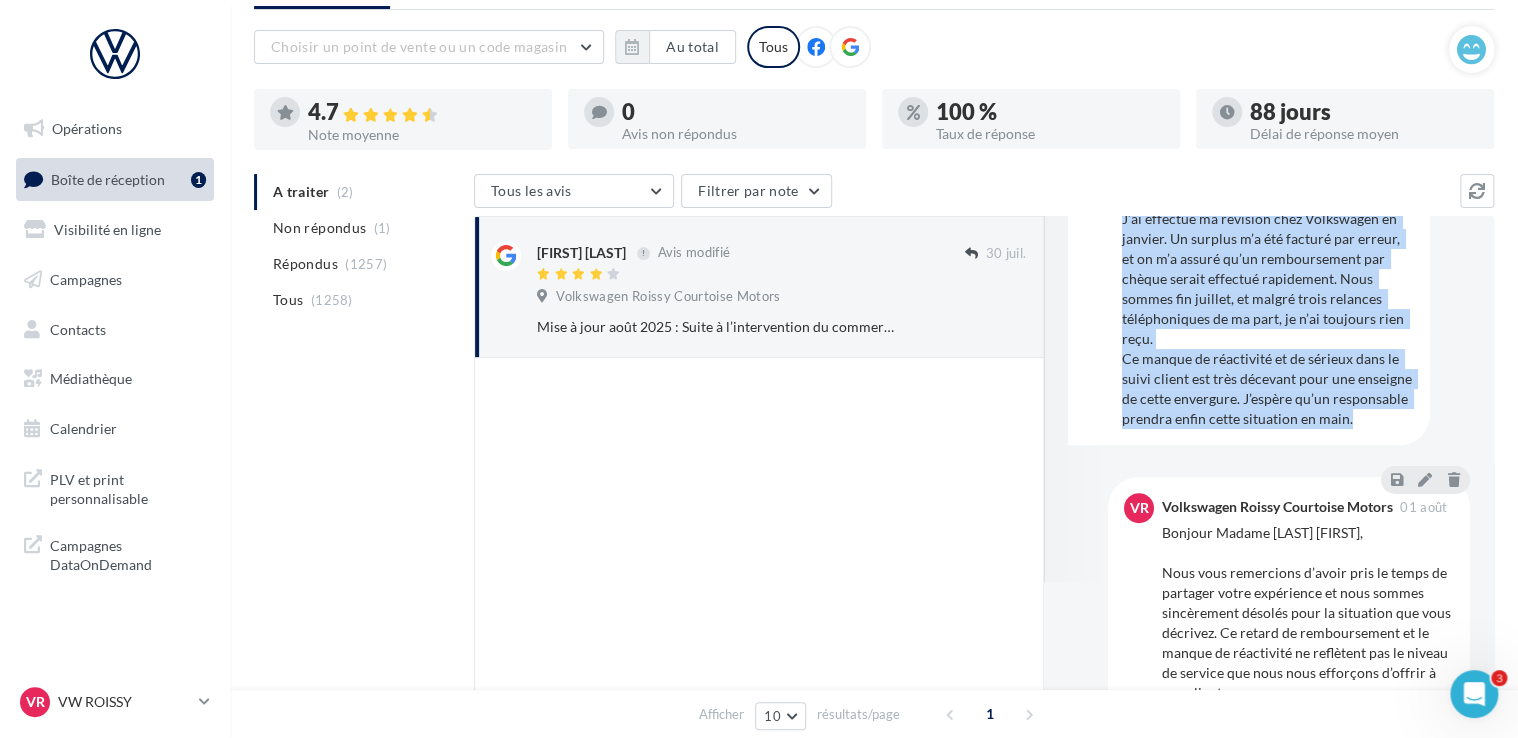 drag, startPoint x: 1120, startPoint y: 359, endPoint x: 1176, endPoint y: 436, distance: 95.2103 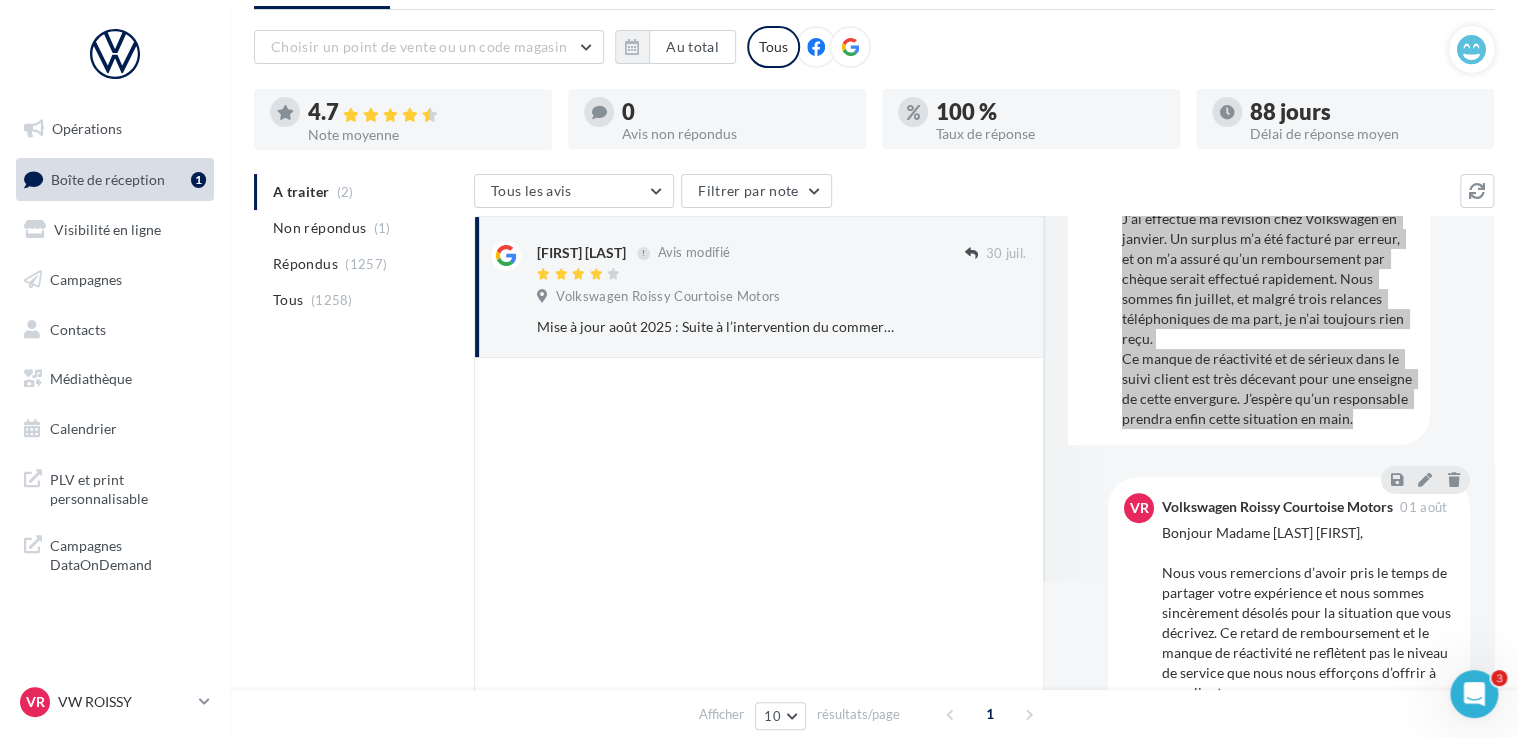 scroll, scrollTop: 361, scrollLeft: 0, axis: vertical 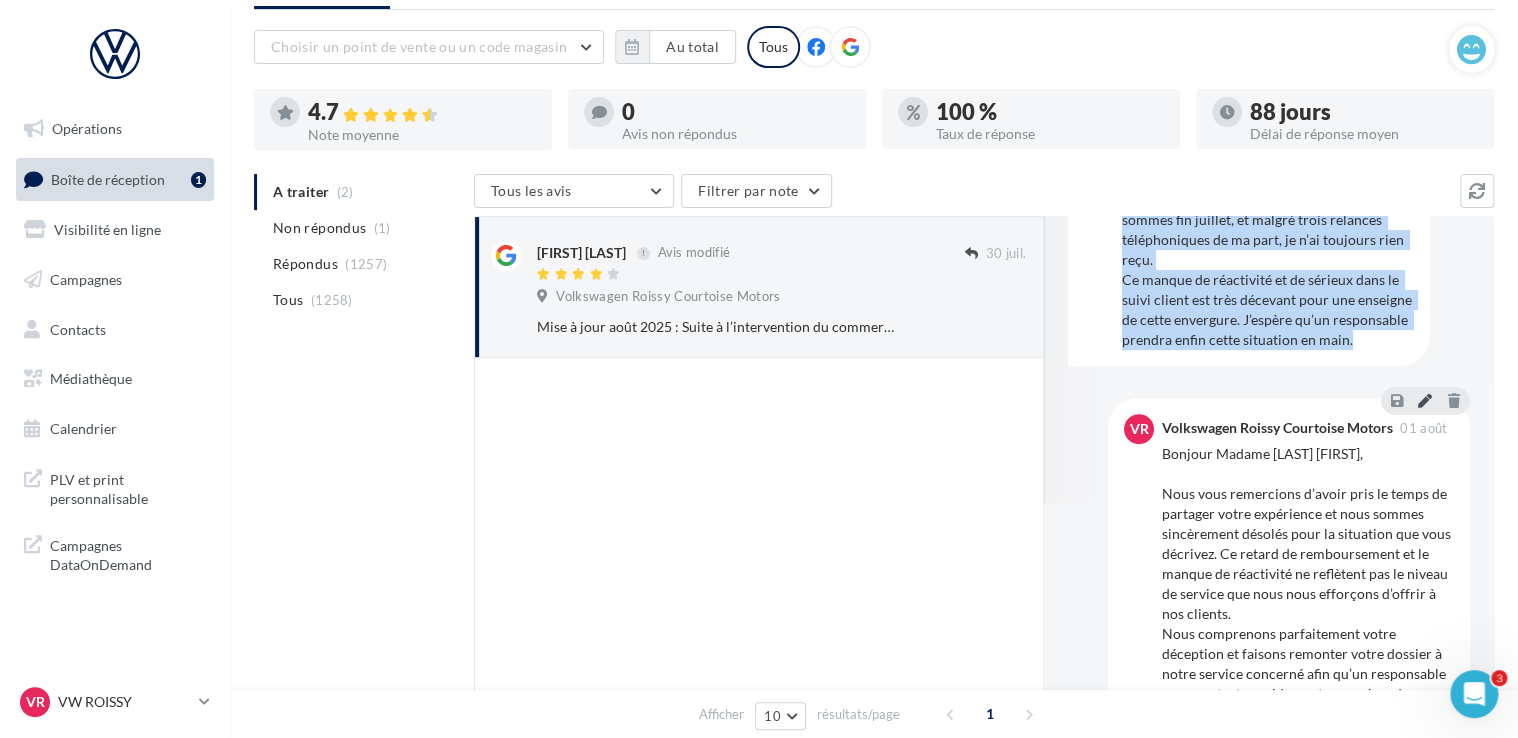 click at bounding box center (1425, 400) 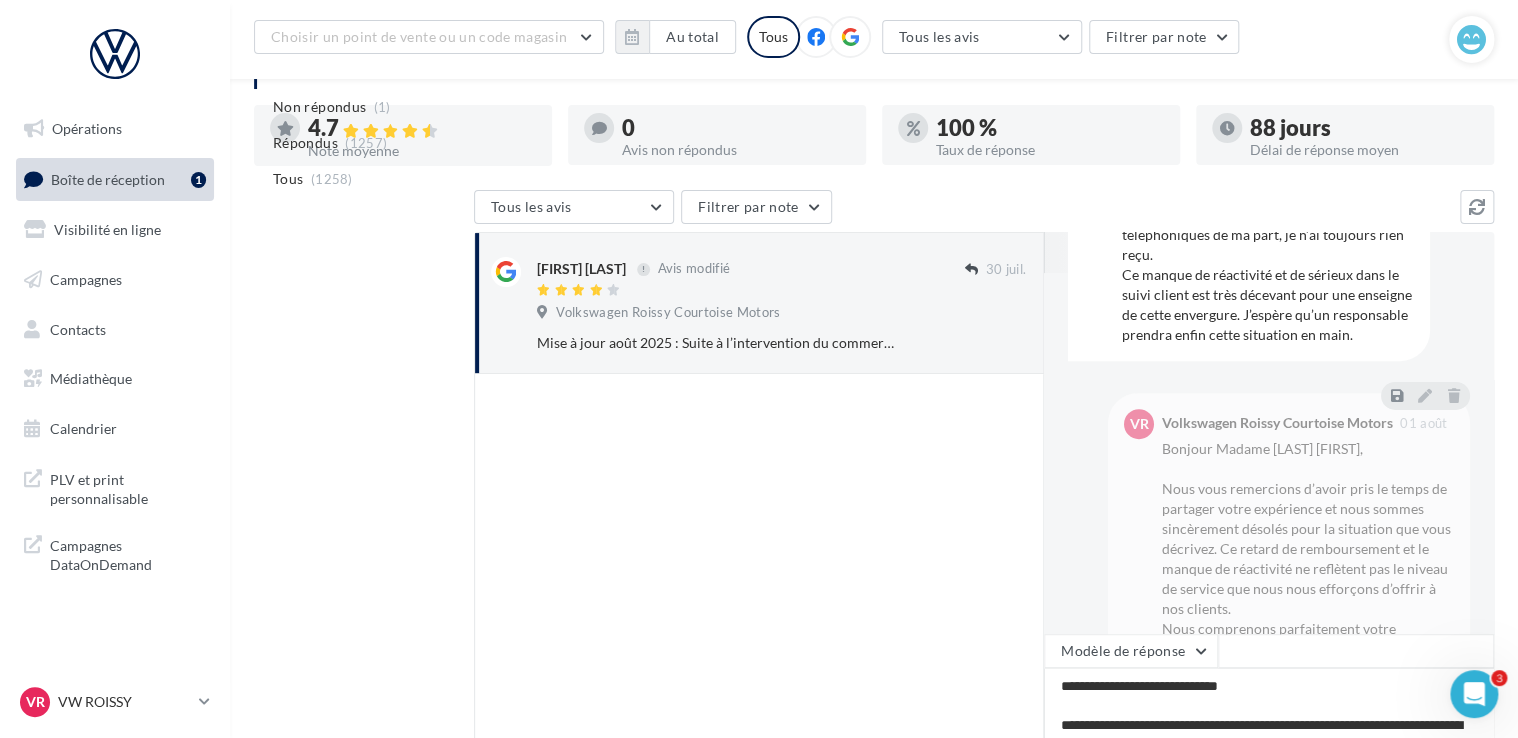 scroll, scrollTop: 348, scrollLeft: 0, axis: vertical 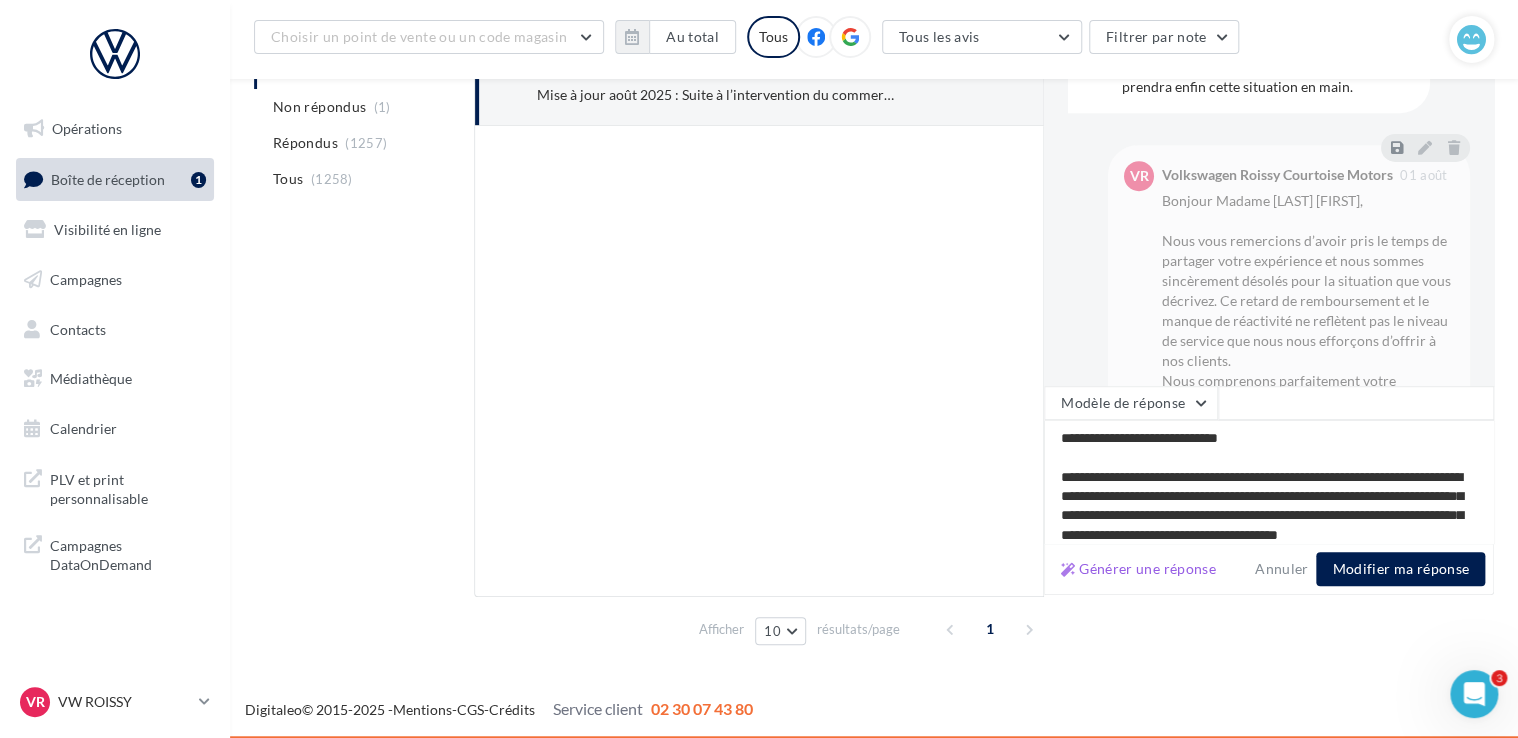 drag, startPoint x: 1299, startPoint y: 526, endPoint x: 1054, endPoint y: 423, distance: 265.77057 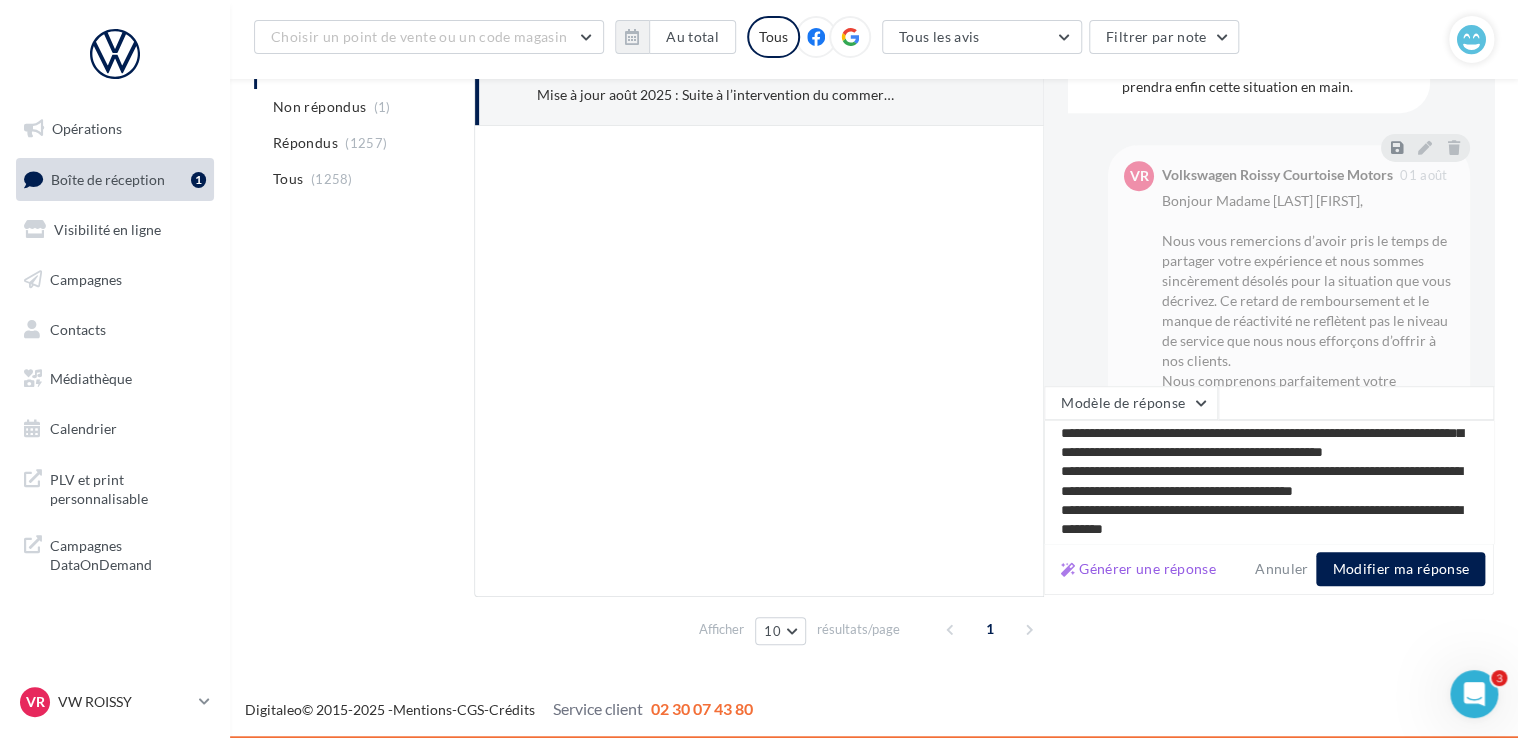 scroll, scrollTop: 0, scrollLeft: 0, axis: both 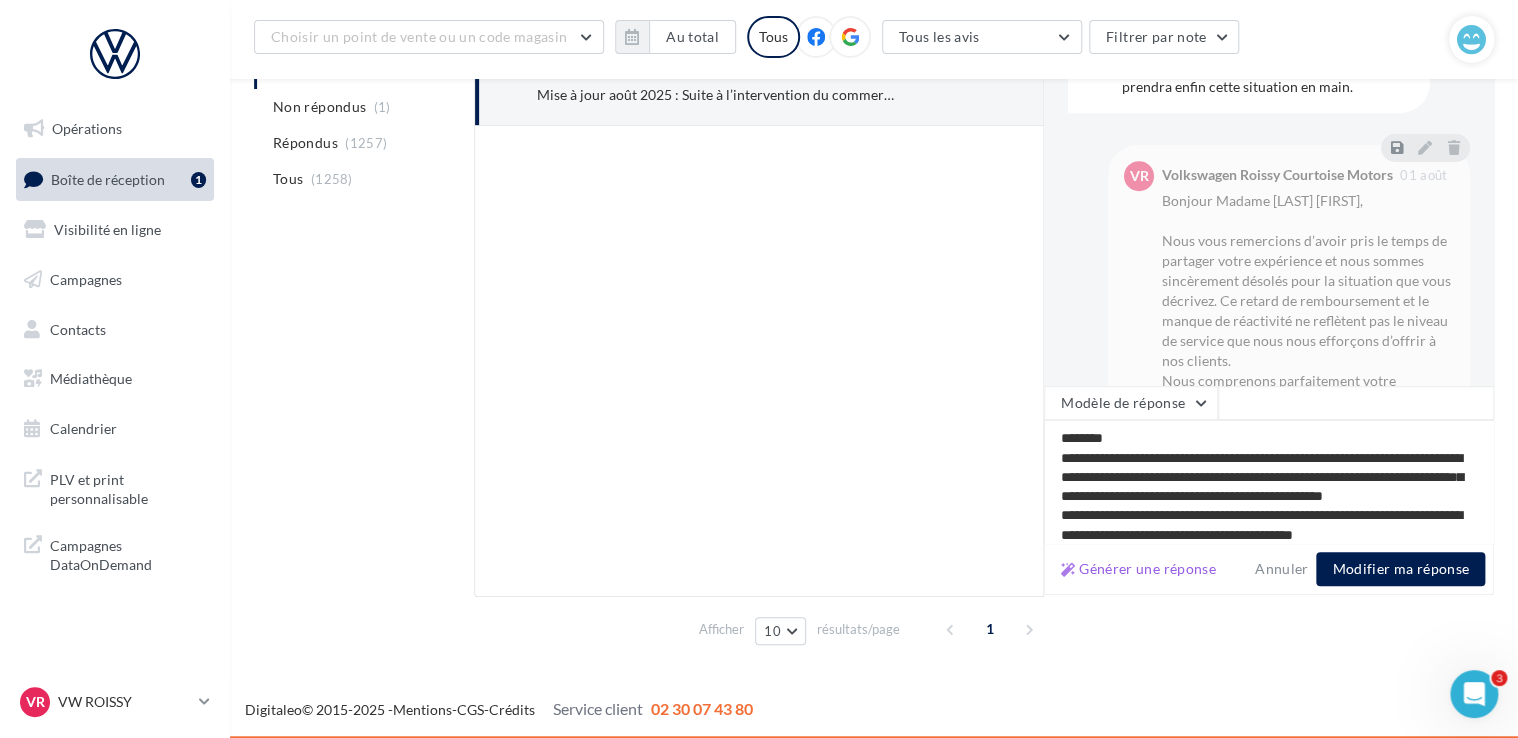 click on "**********" at bounding box center [1269, 482] 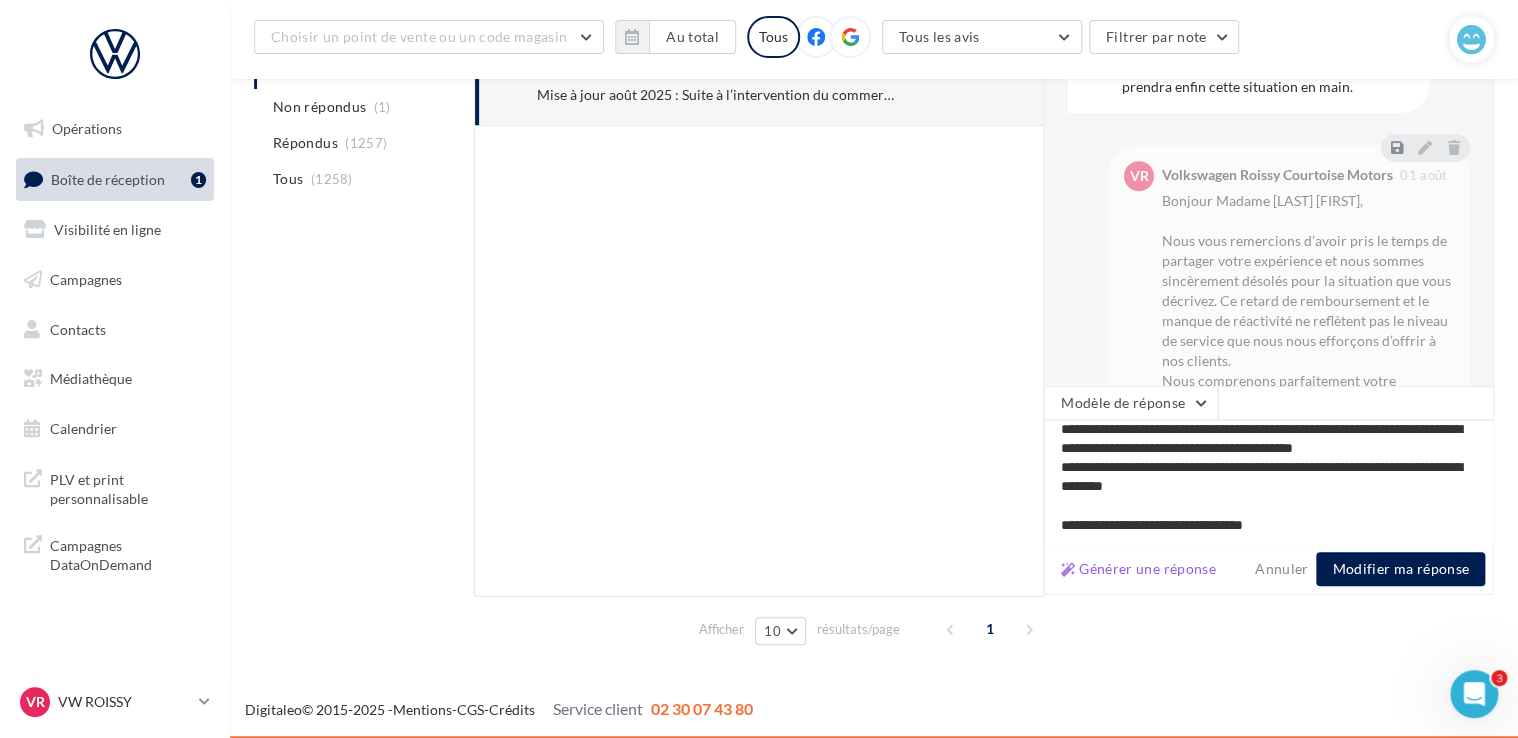 scroll, scrollTop: 126, scrollLeft: 0, axis: vertical 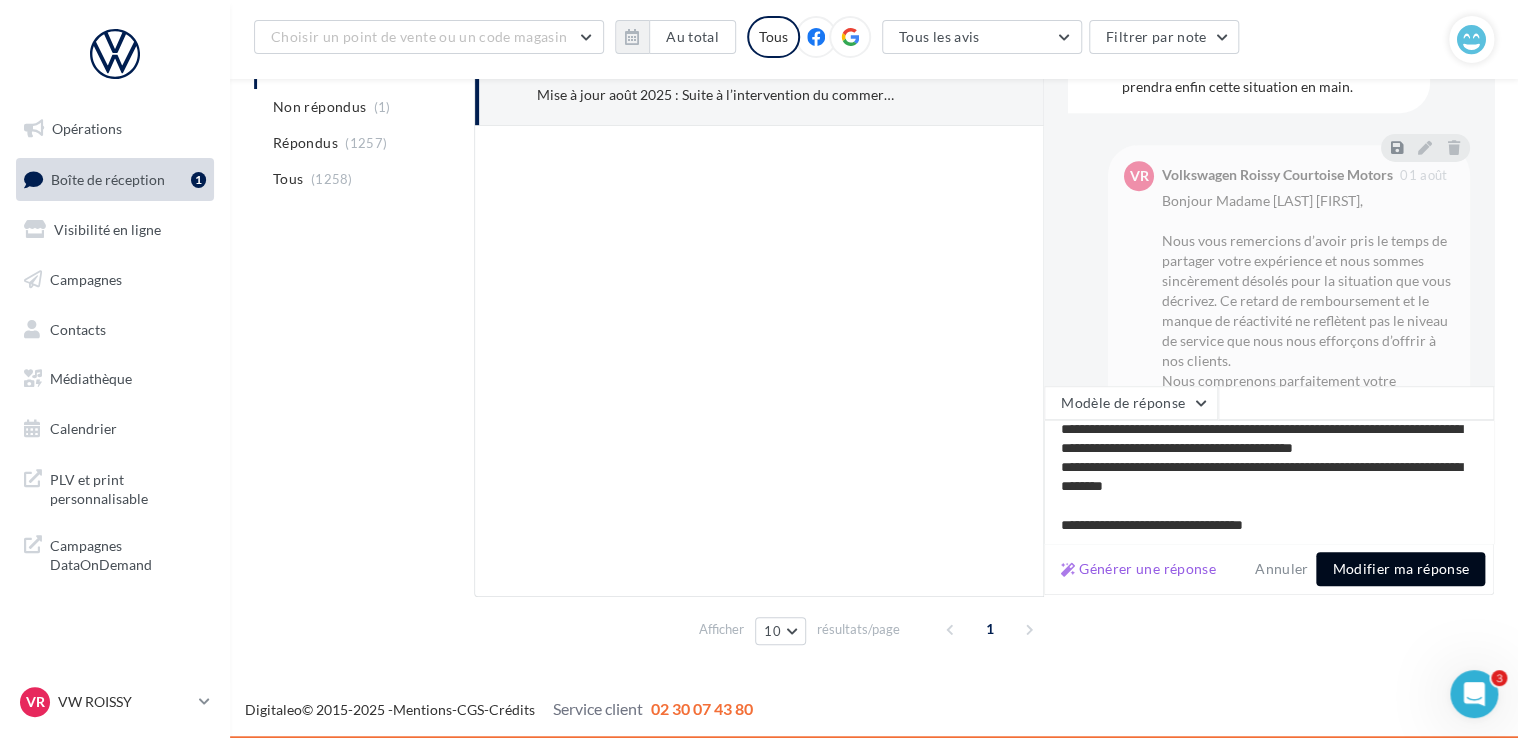 type on "**********" 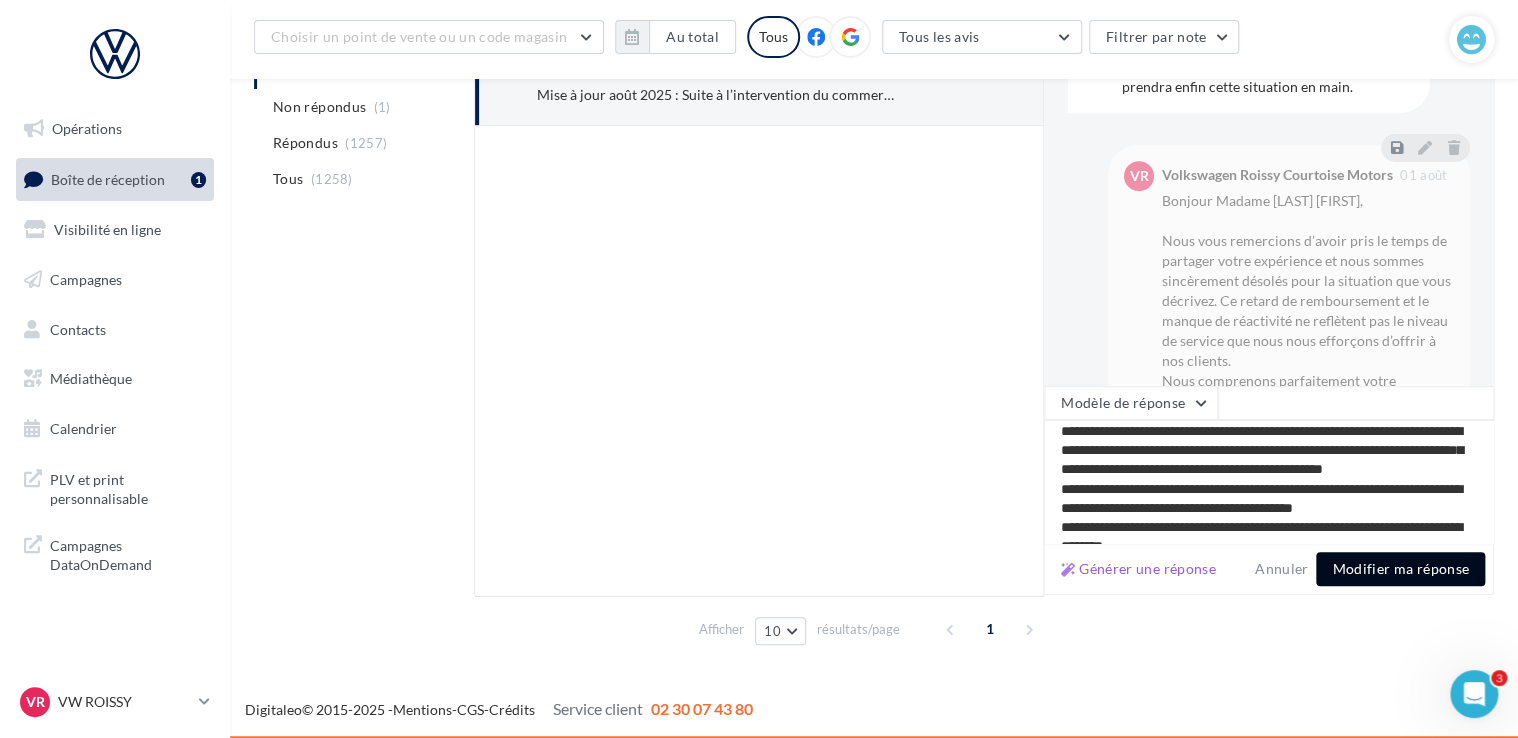 scroll, scrollTop: 0, scrollLeft: 0, axis: both 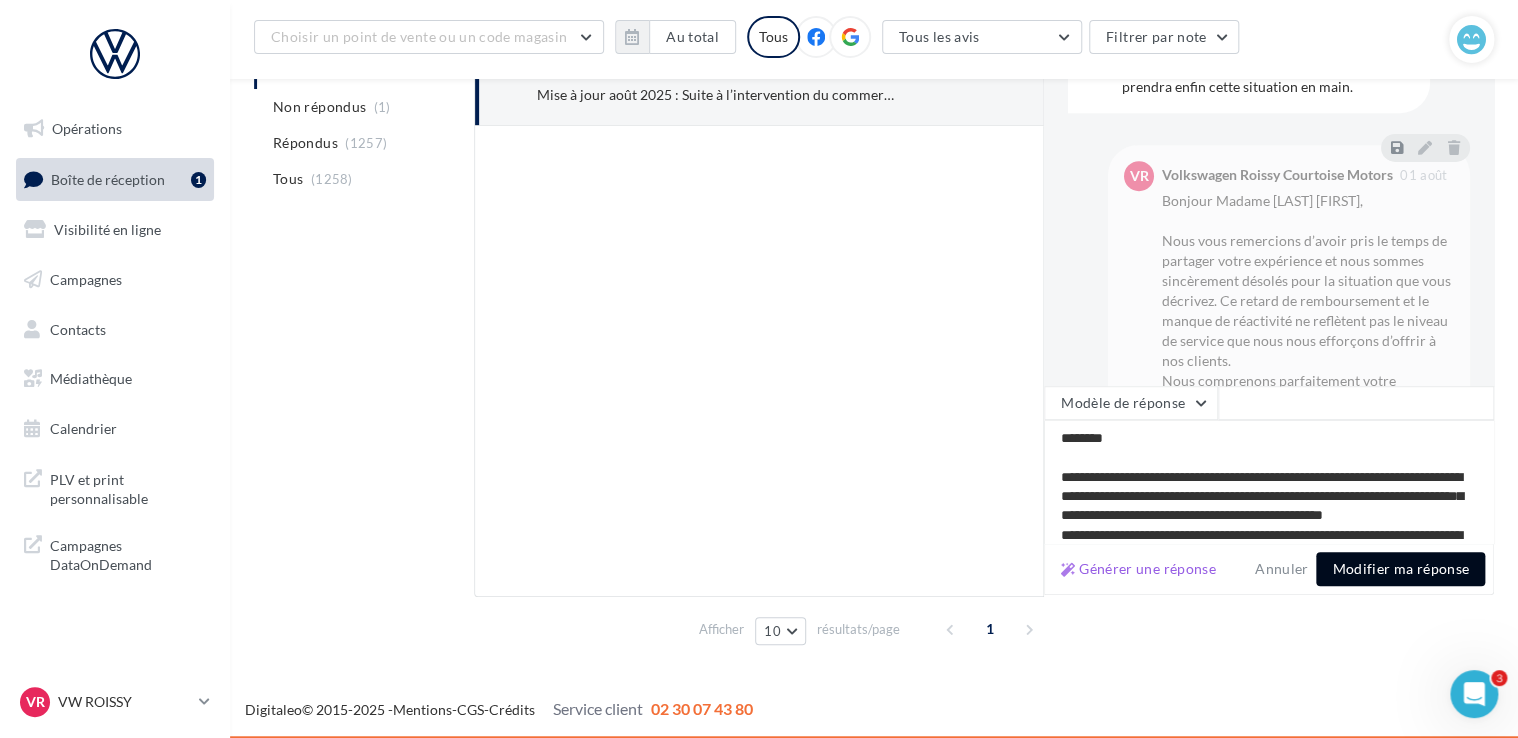 click on "Modifier ma réponse" at bounding box center (1400, 569) 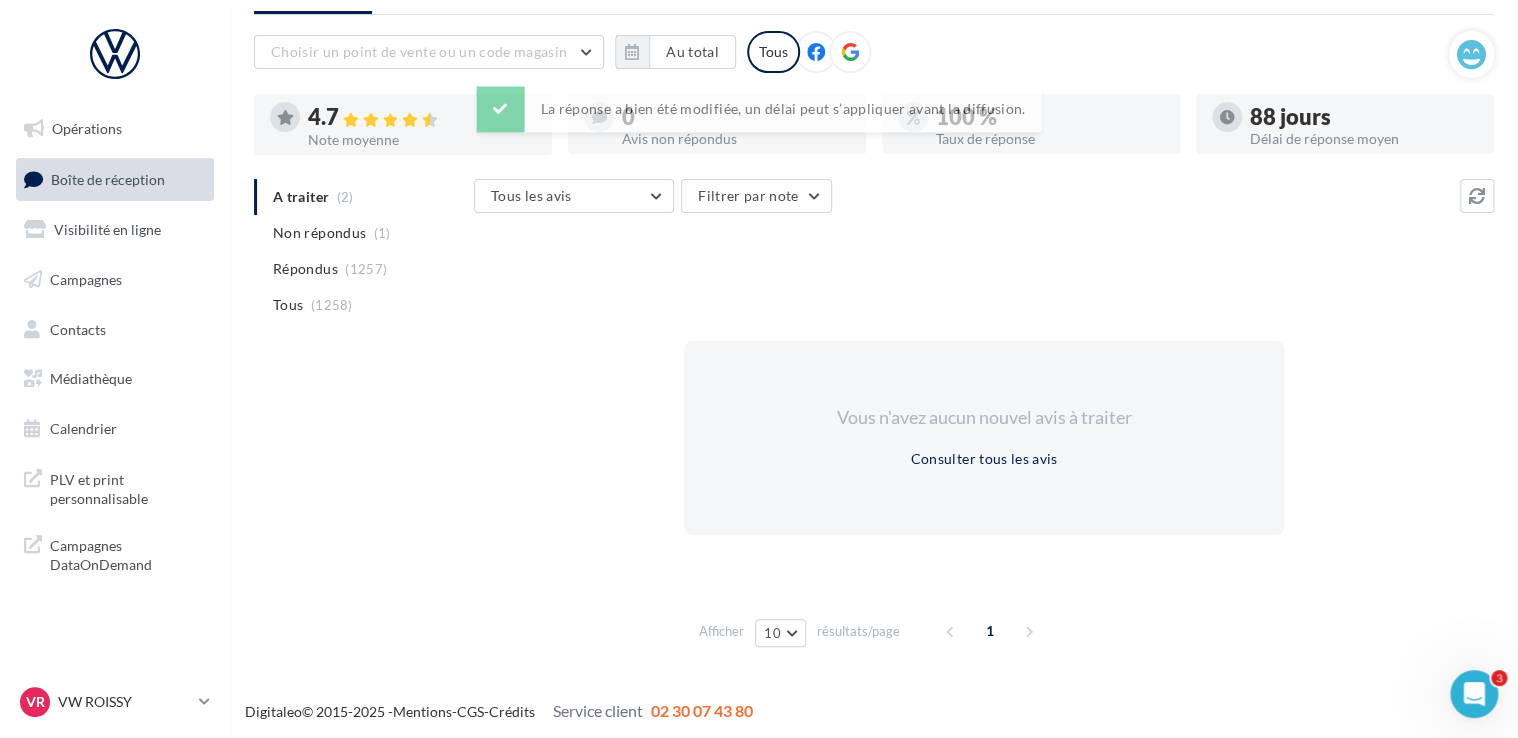 scroll, scrollTop: 96, scrollLeft: 0, axis: vertical 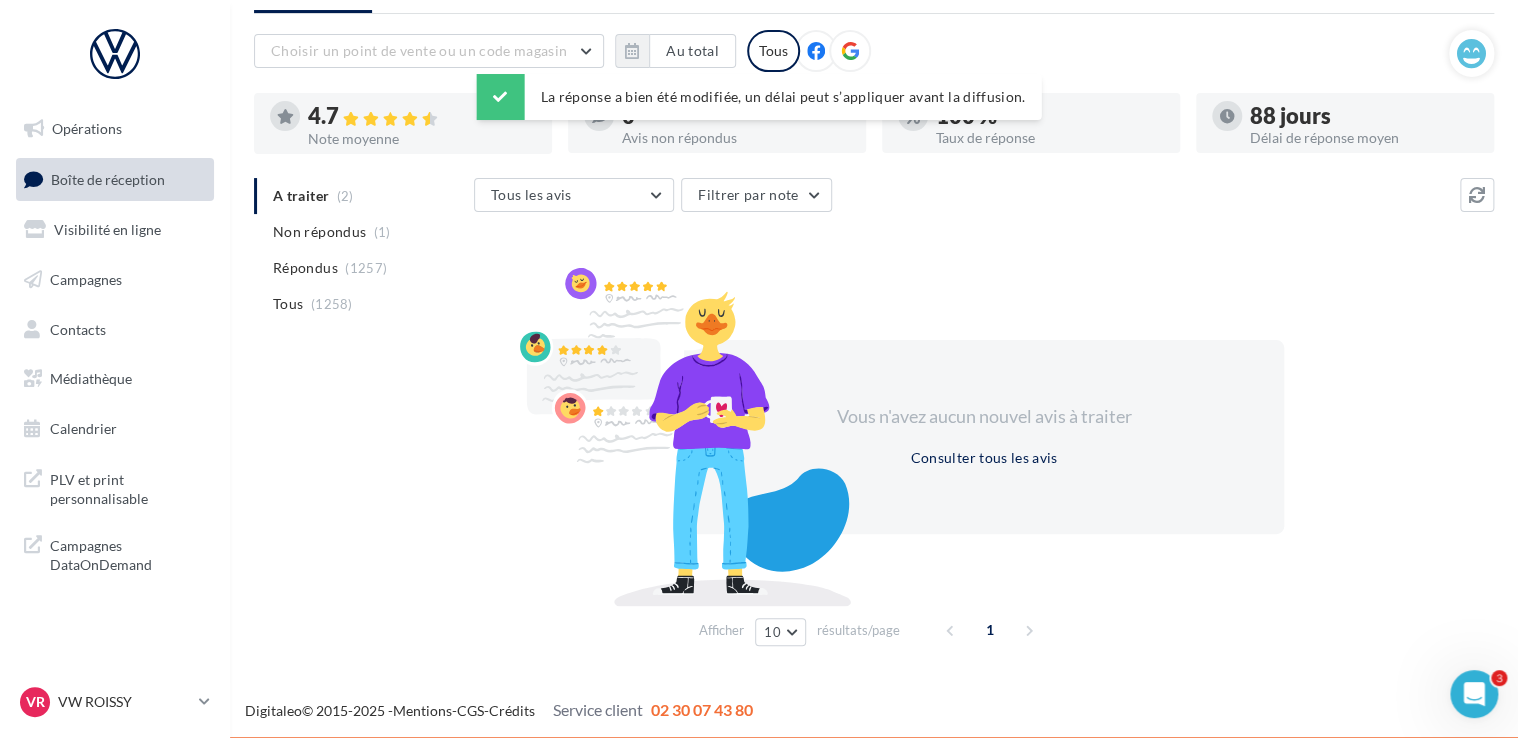 click on "Opérations
Boîte de réception
Visibilité en ligne
Campagnes
Contacts
Médiathèque
Calendrier" at bounding box center (115, 369) 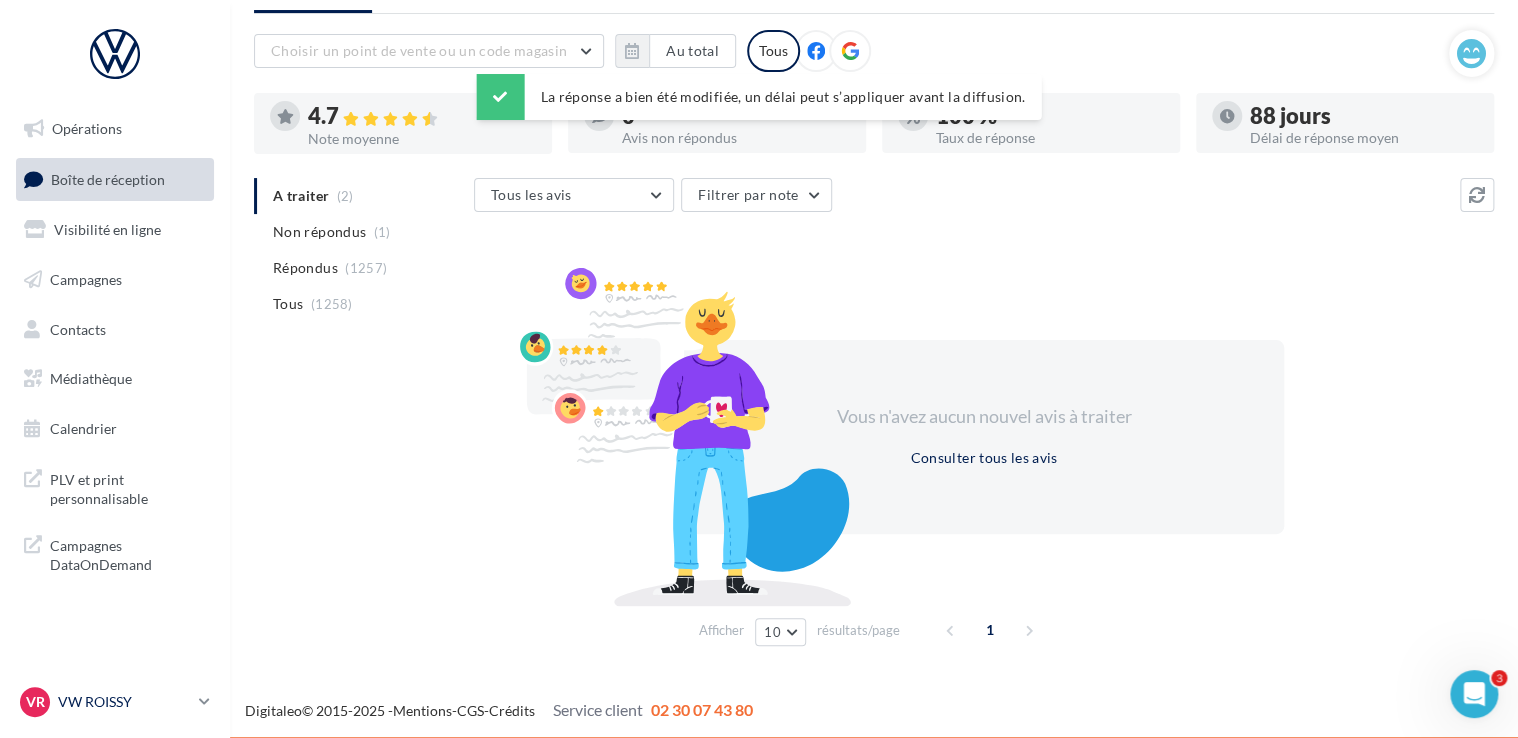 click on "VW ROISSY" at bounding box center (124, 702) 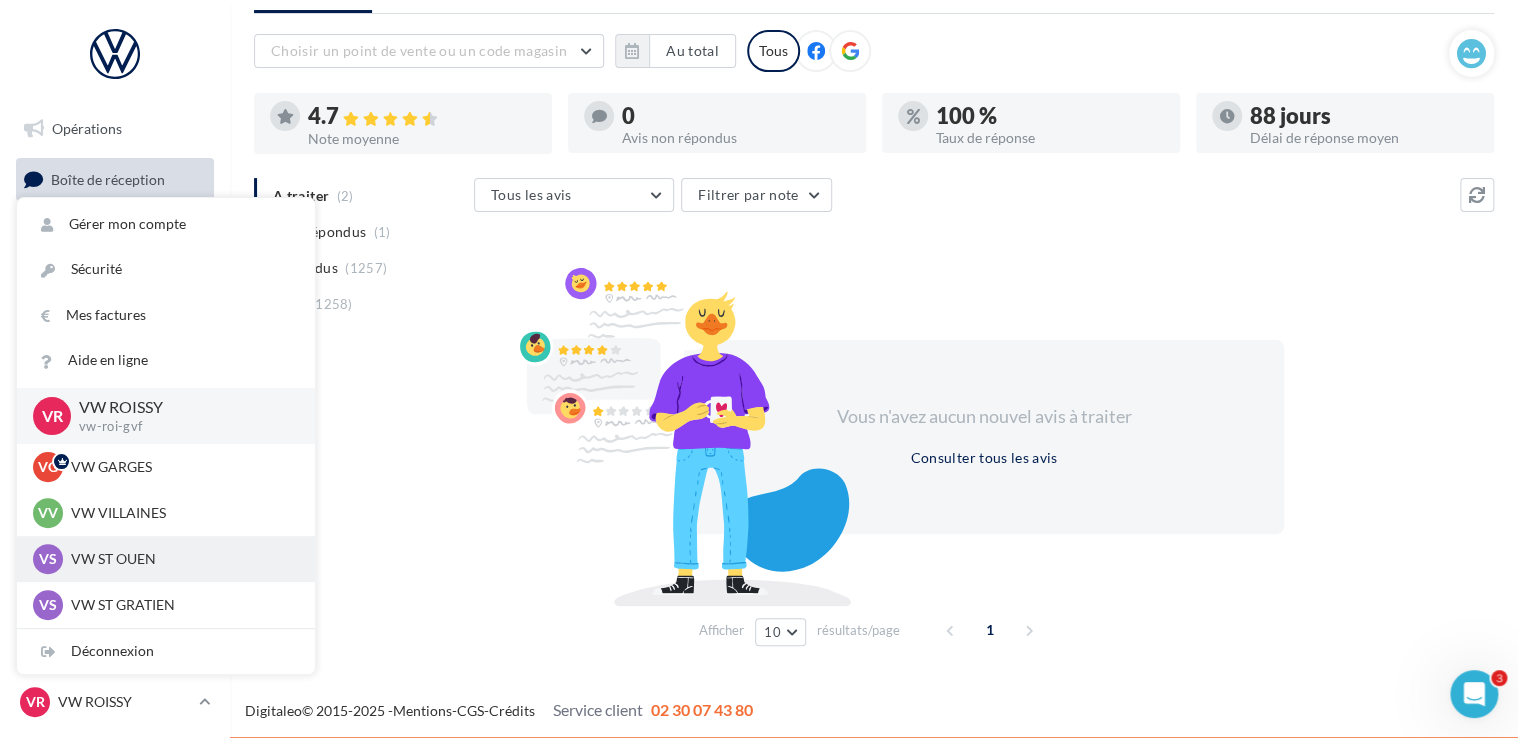 scroll, scrollTop: 276, scrollLeft: 0, axis: vertical 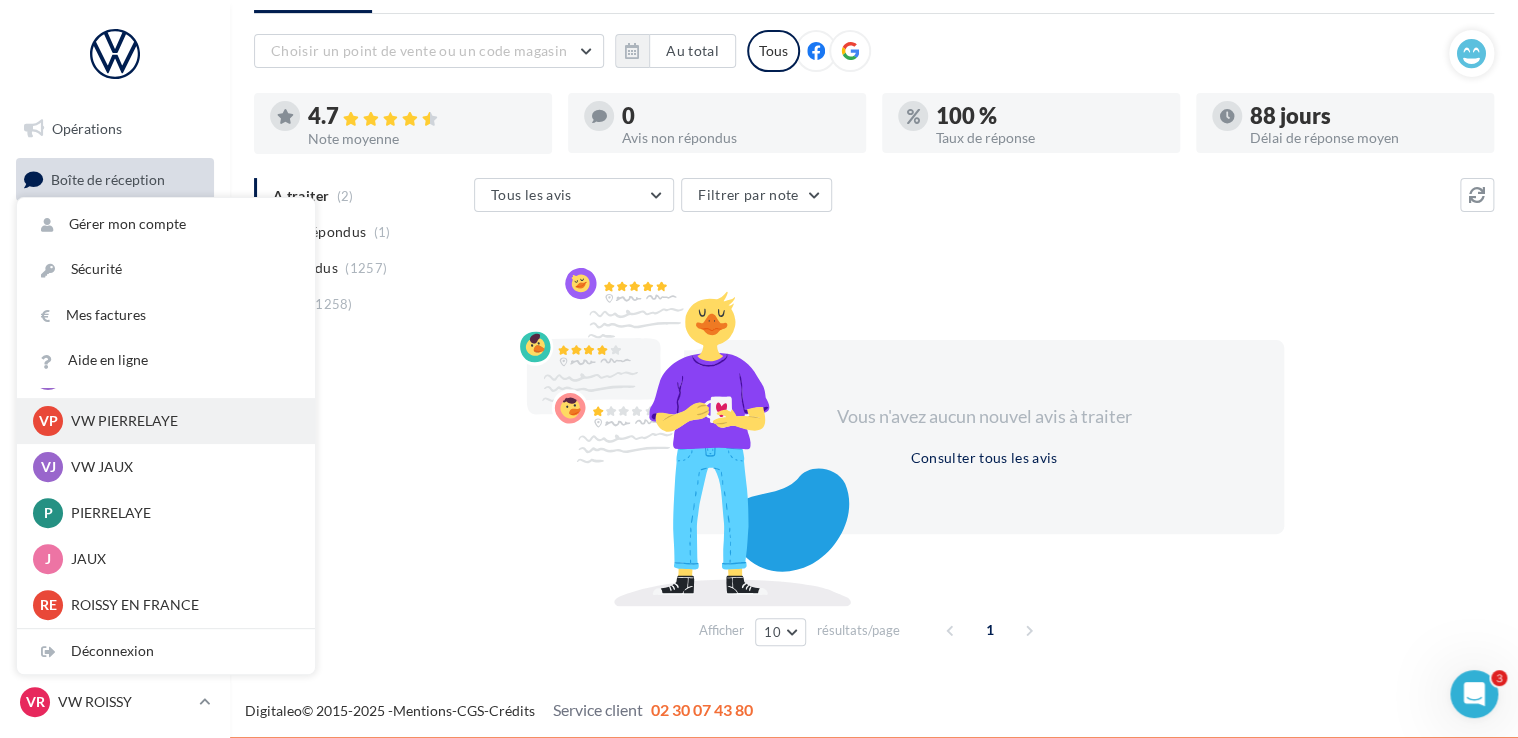click on "VP     VW PIERRELAYE   vw-pie-gvf" at bounding box center (166, 421) 